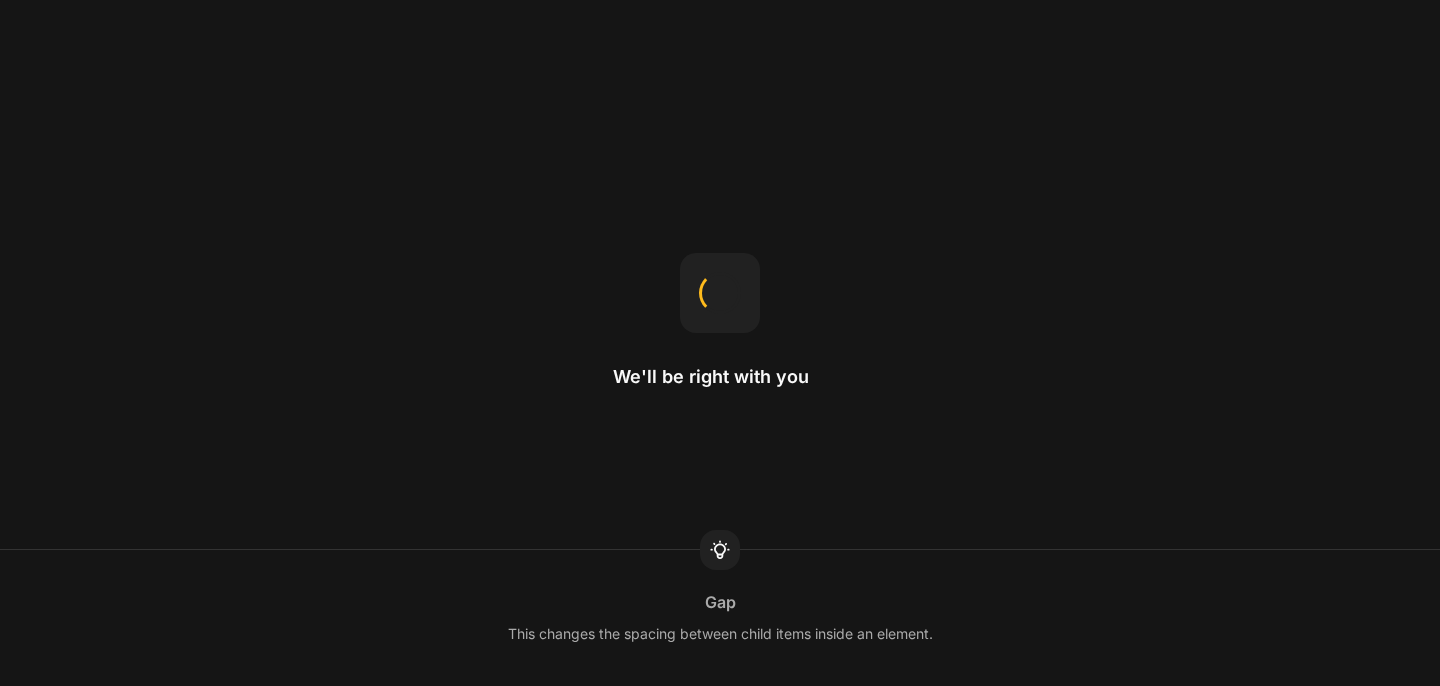 scroll, scrollTop: 0, scrollLeft: 0, axis: both 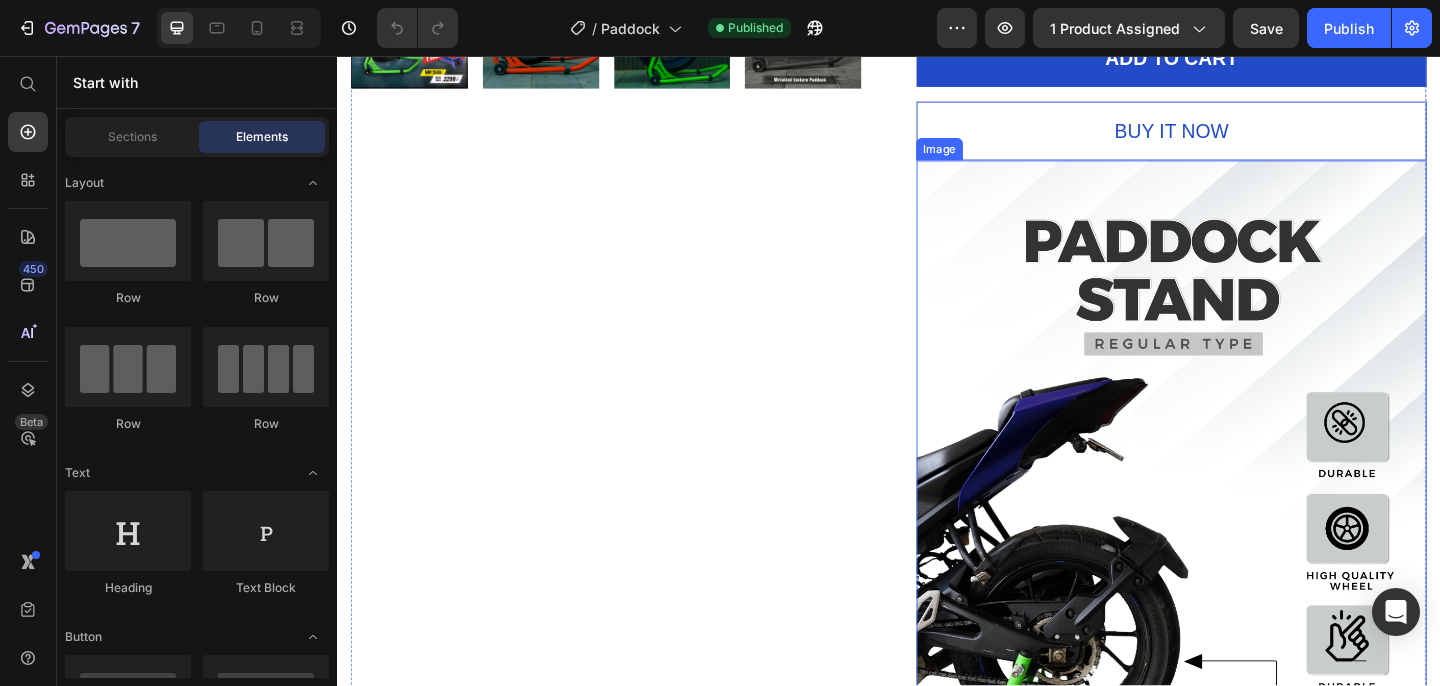 click at bounding box center [1244, 1002] 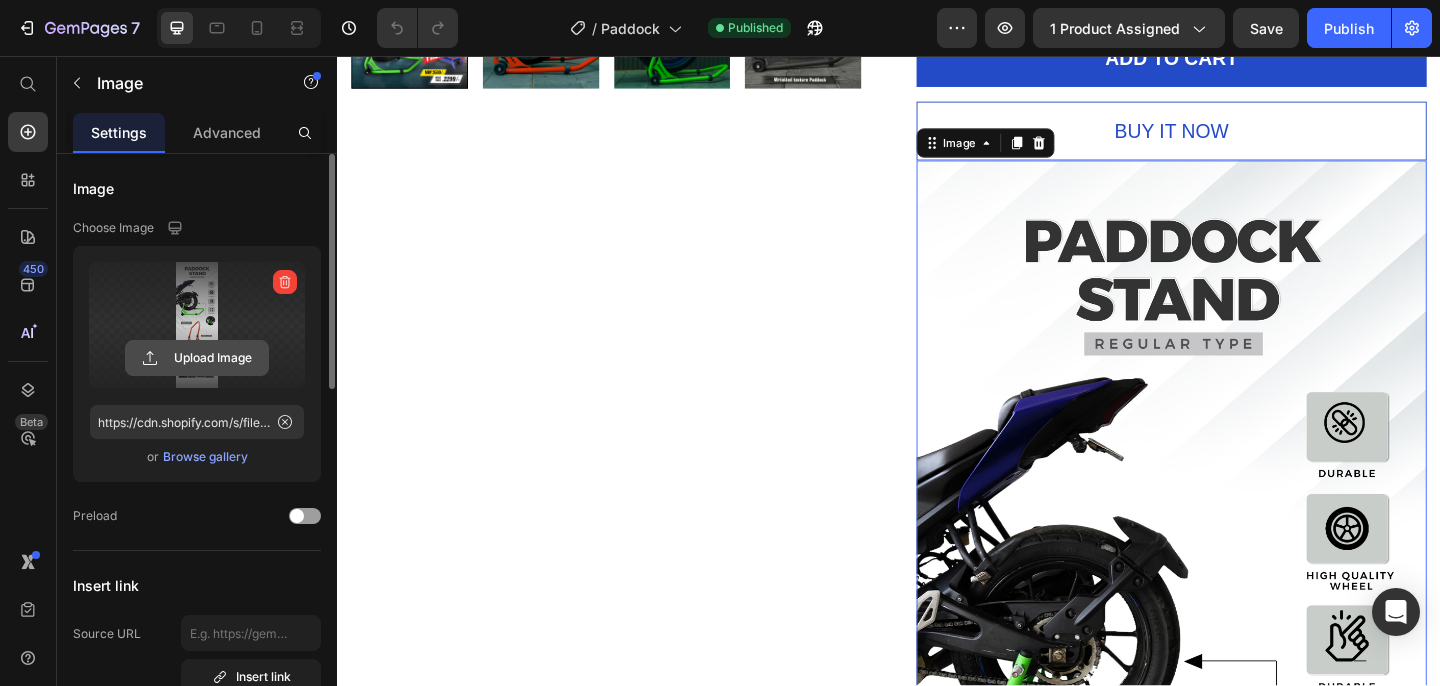 click 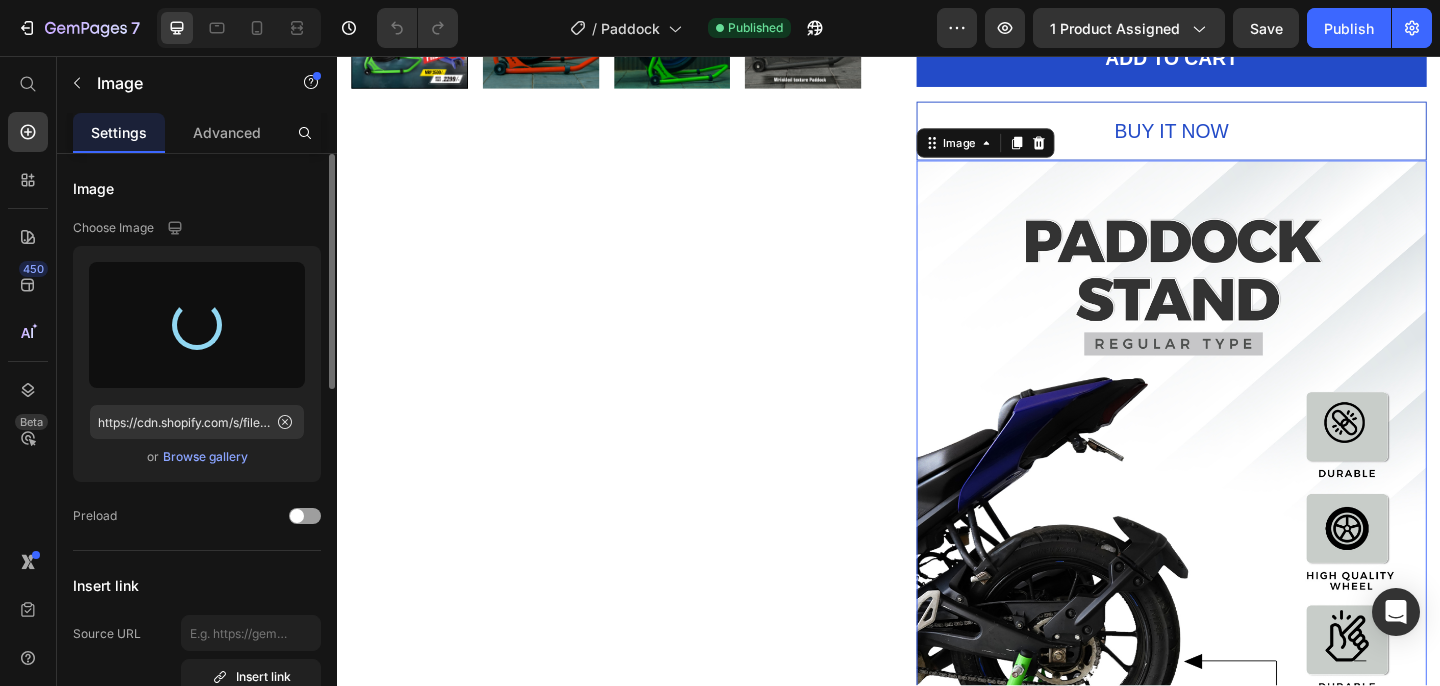 type on "https://cdn.shopify.com/s/files/1/0691/4818/0694/files/gempages_541138868699661402-0fe87ba5-b8ad-40de-a08f-7fe656660997.jpg" 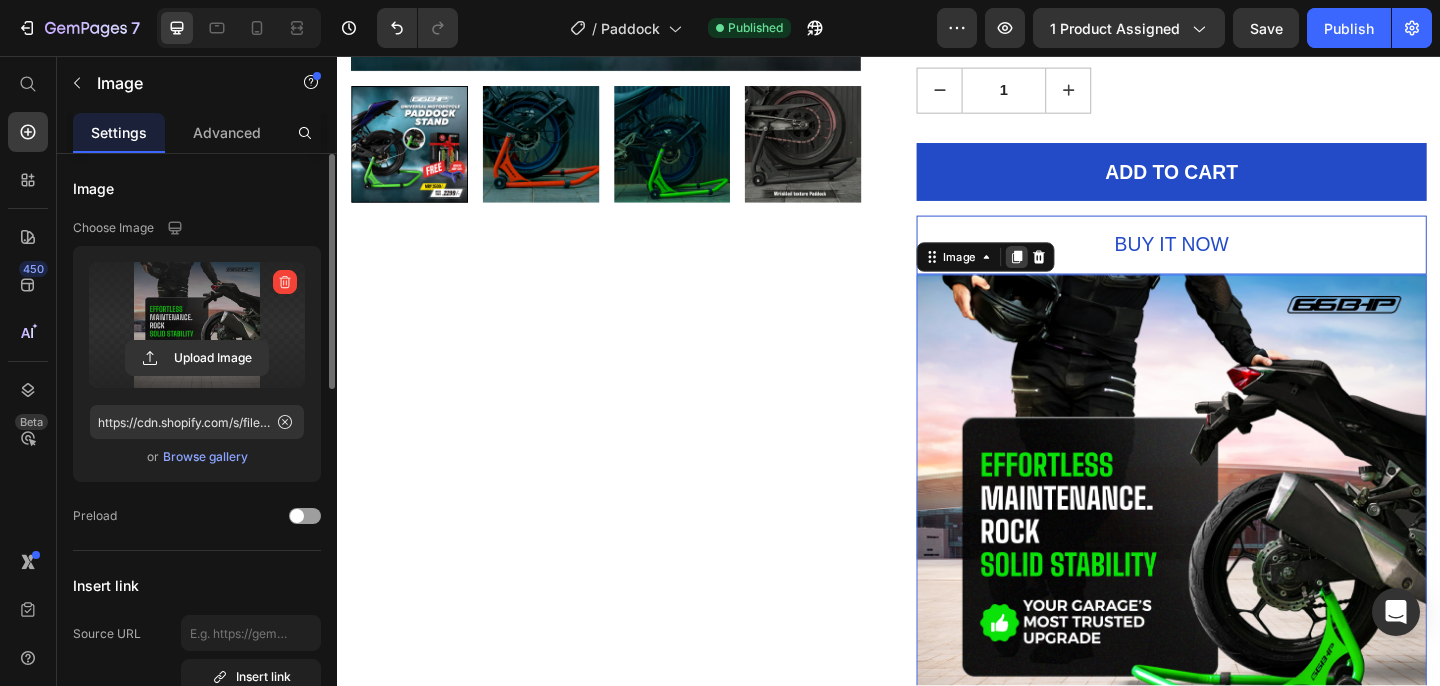 click 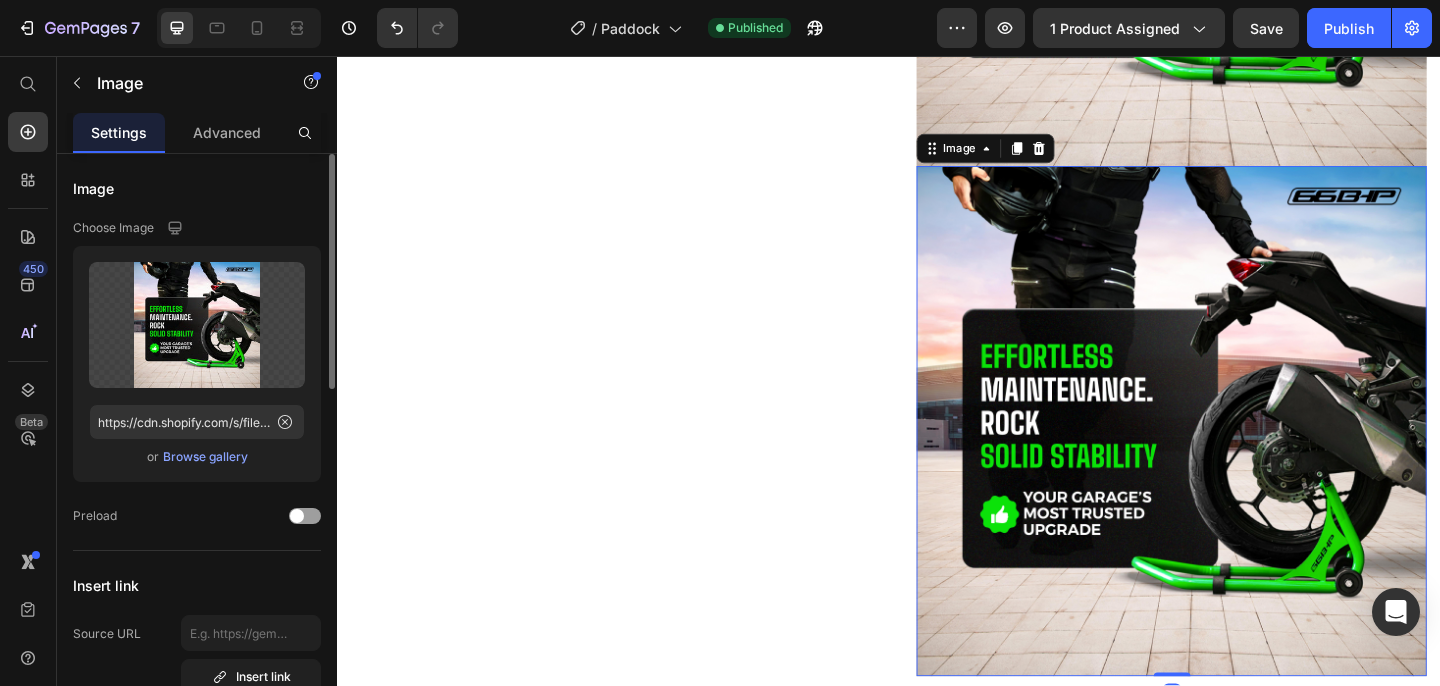 scroll, scrollTop: 1318, scrollLeft: 0, axis: vertical 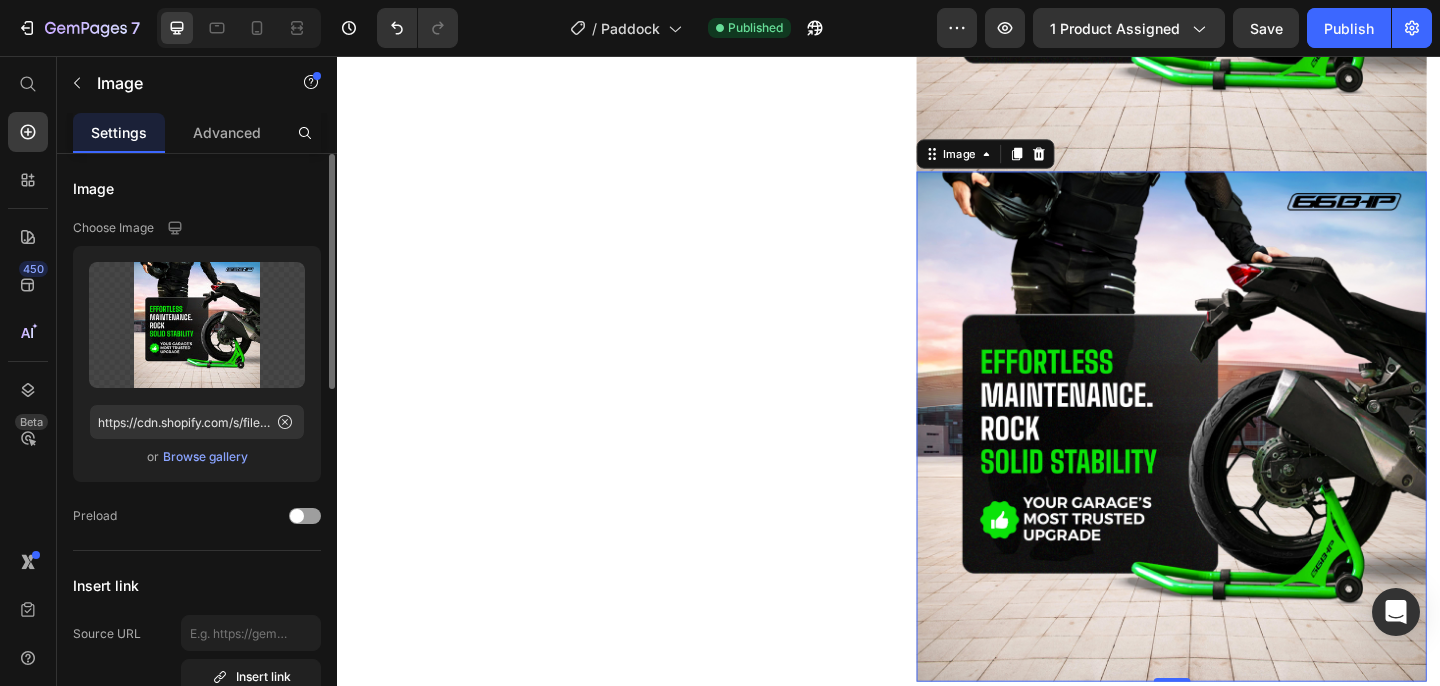 click at bounding box center (1244, 459) 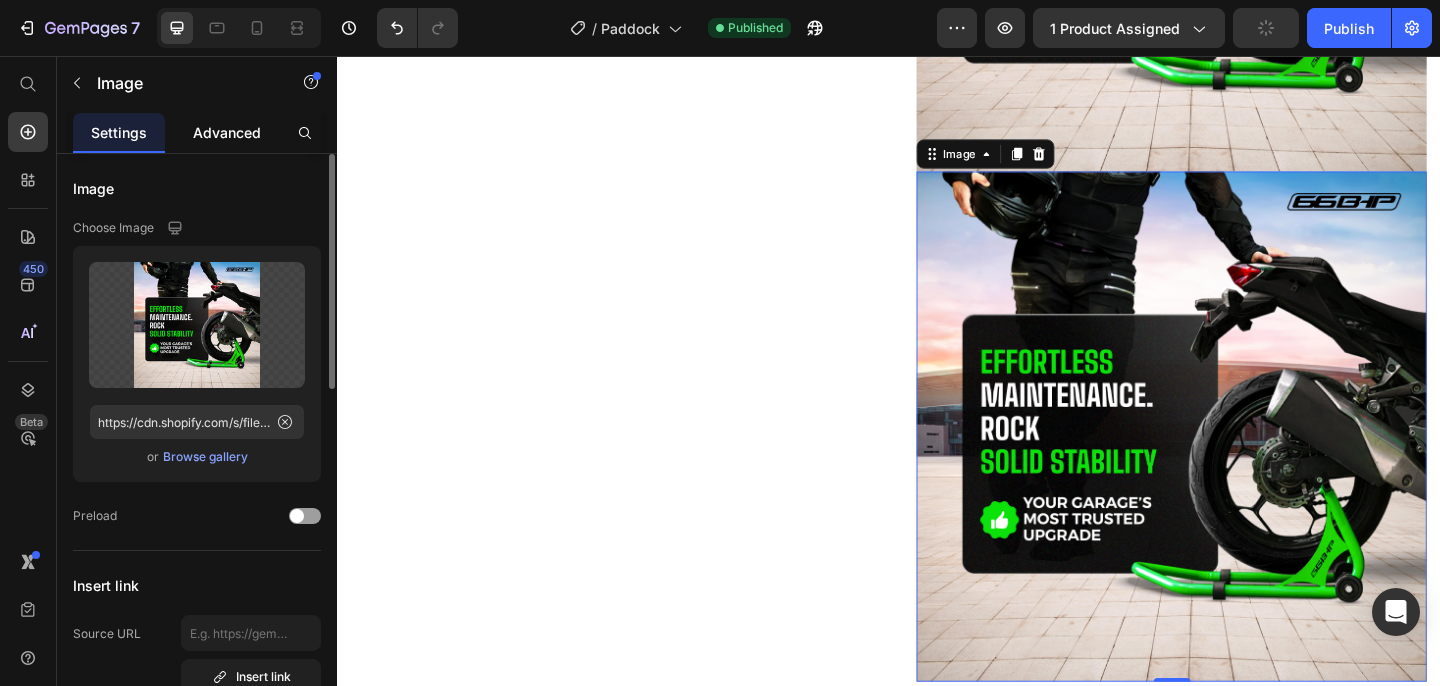 click on "Advanced" at bounding box center [227, 132] 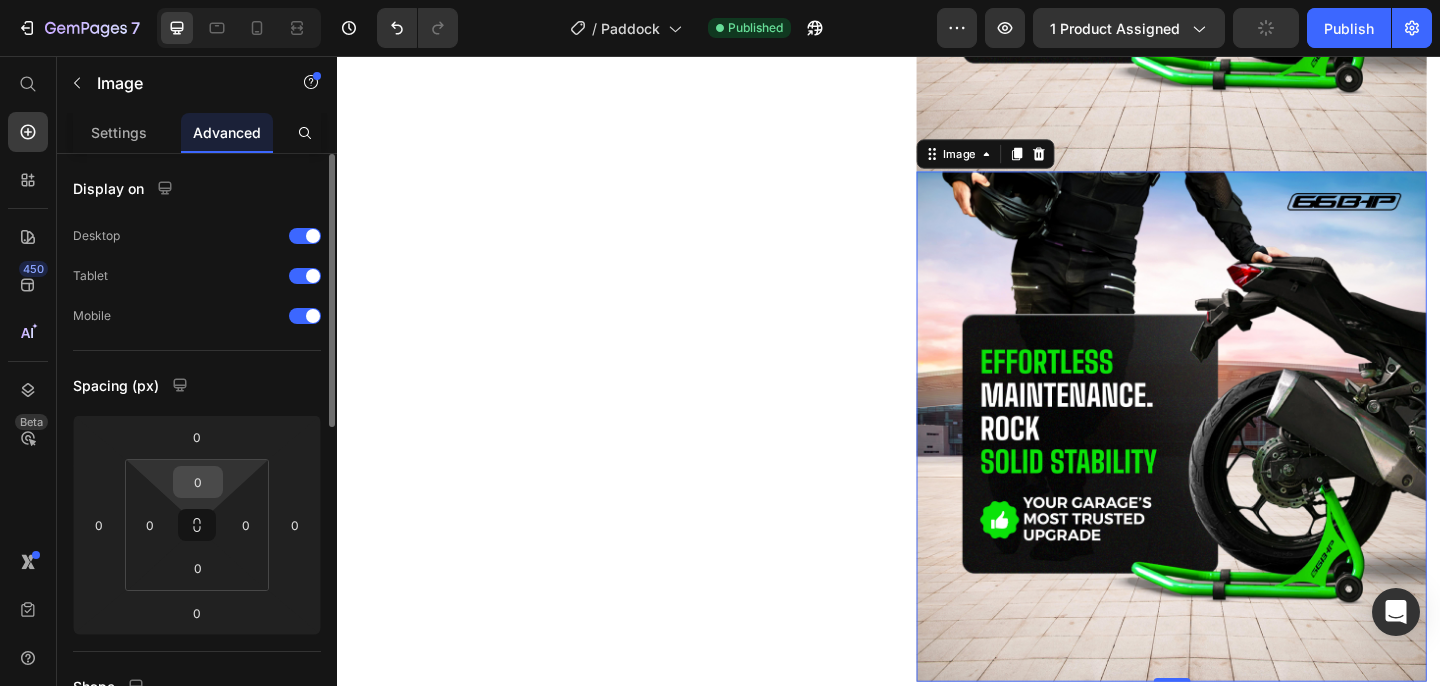 click on "0" at bounding box center [198, 482] 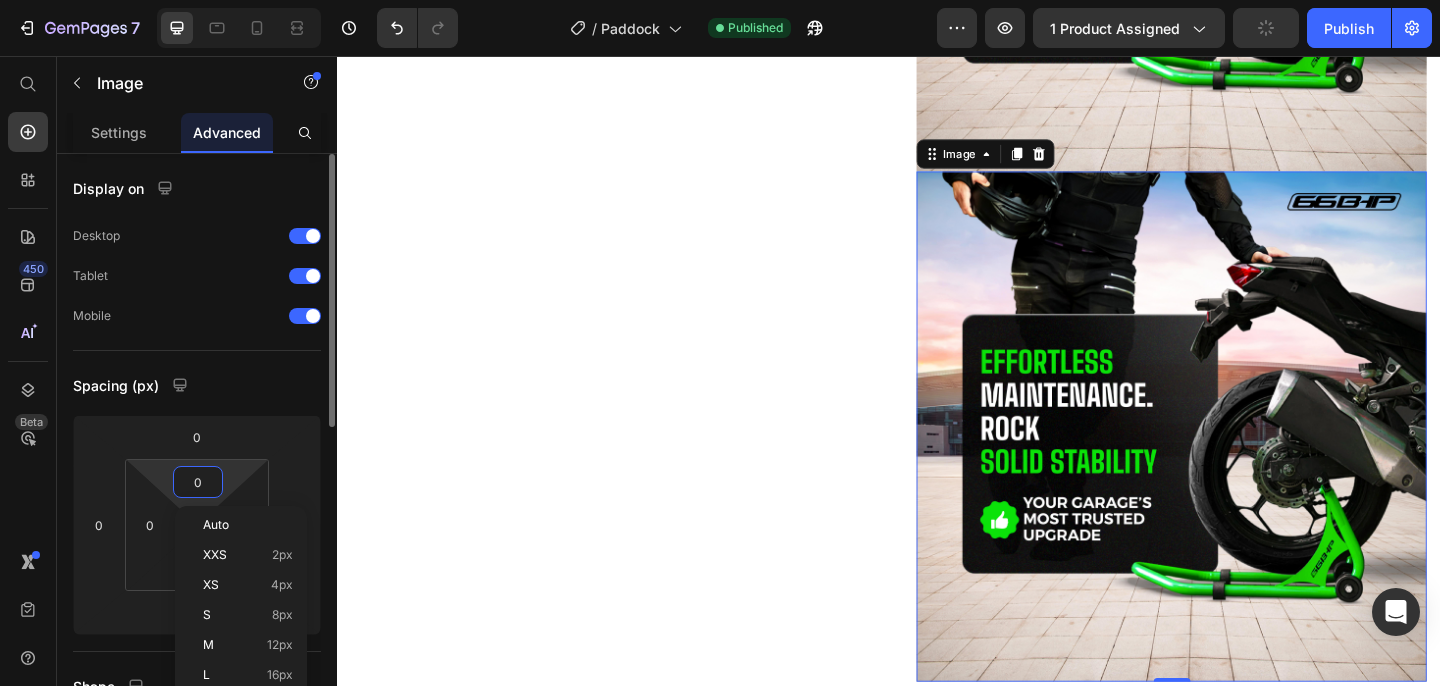 click on "0" at bounding box center (198, 482) 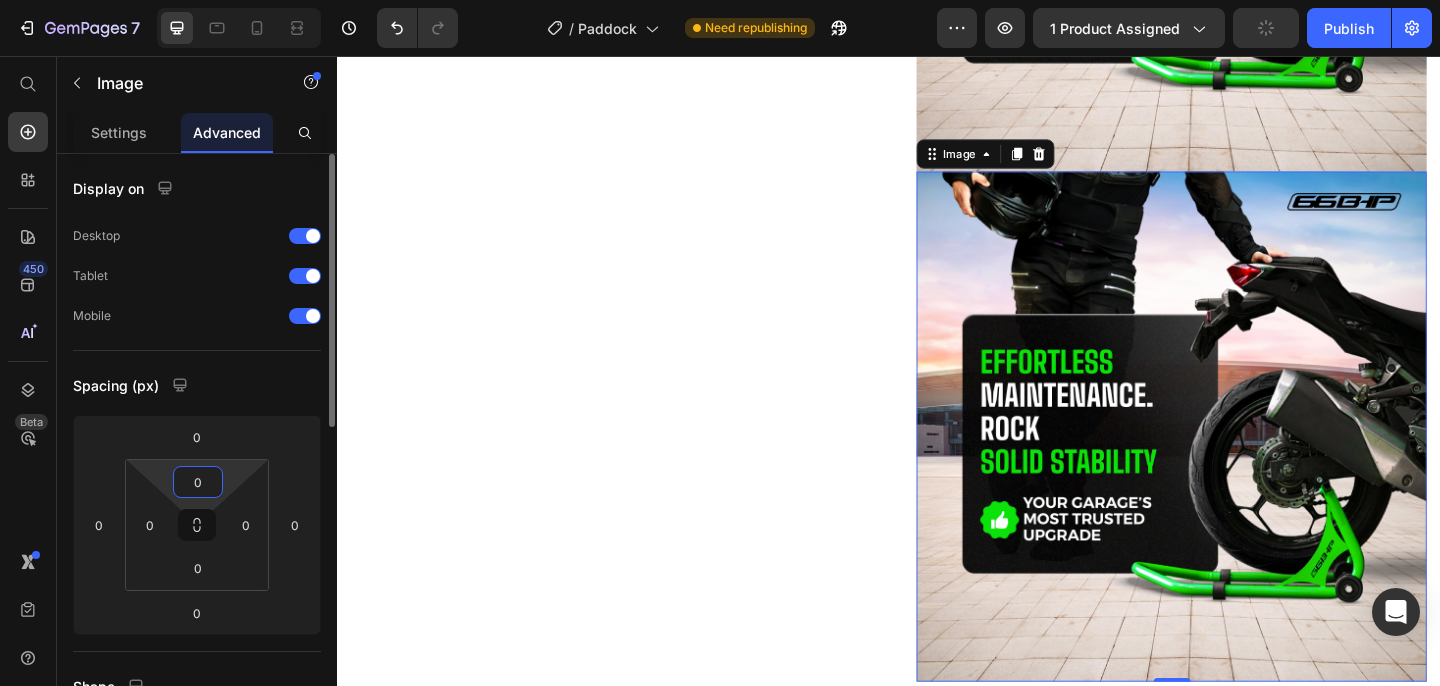 click on "0" at bounding box center [198, 482] 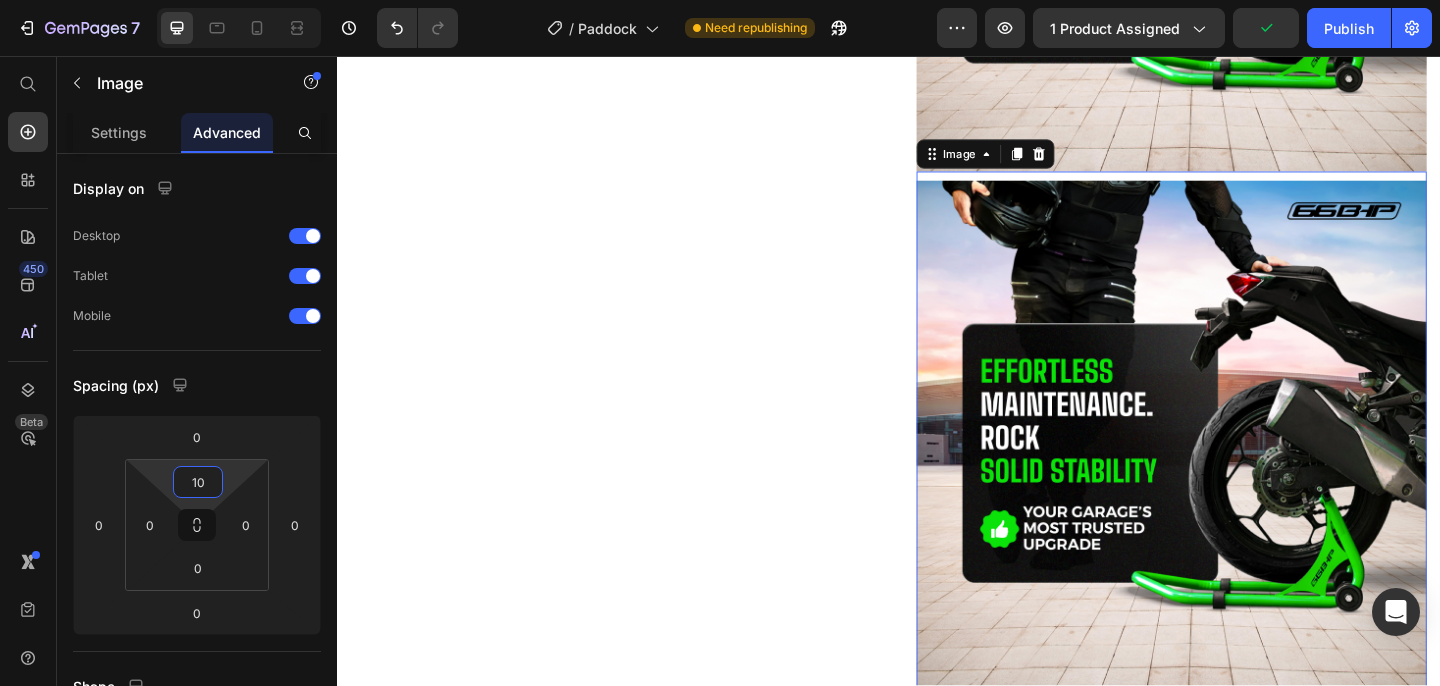 type on "10" 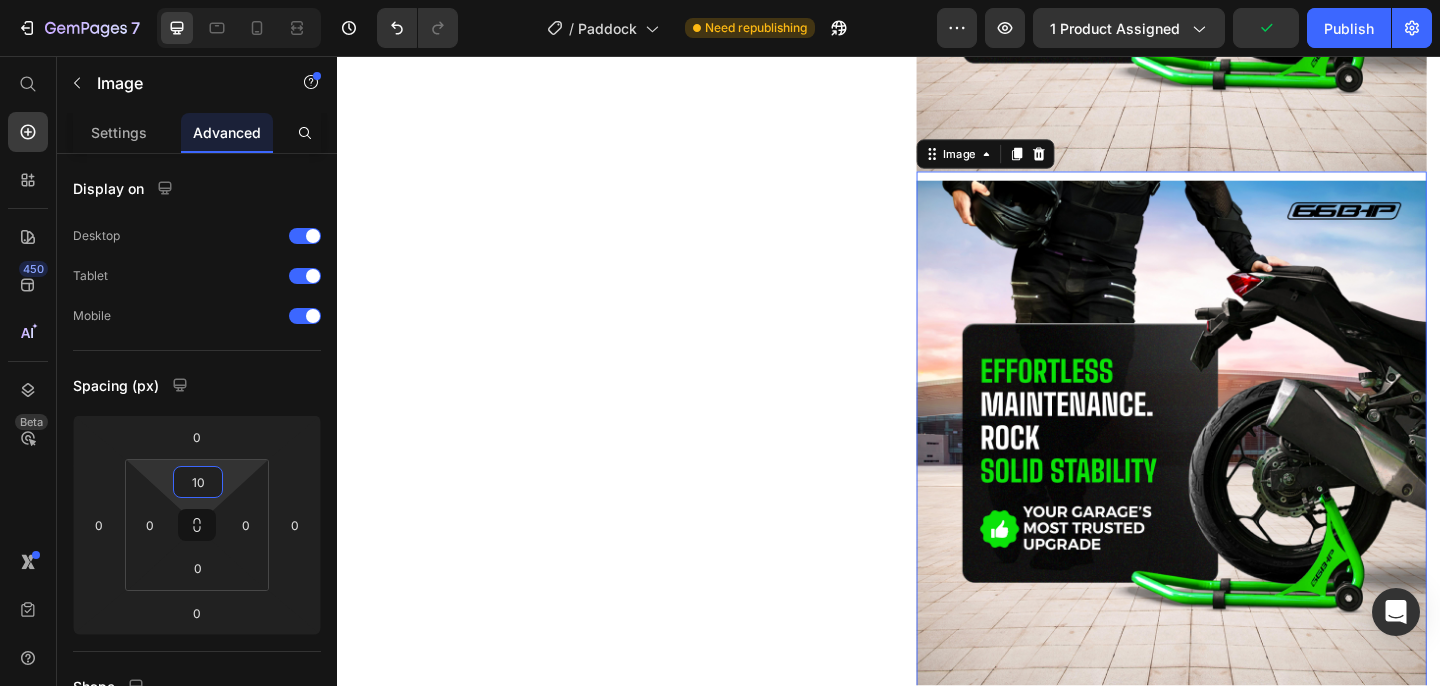 click at bounding box center (1244, 464) 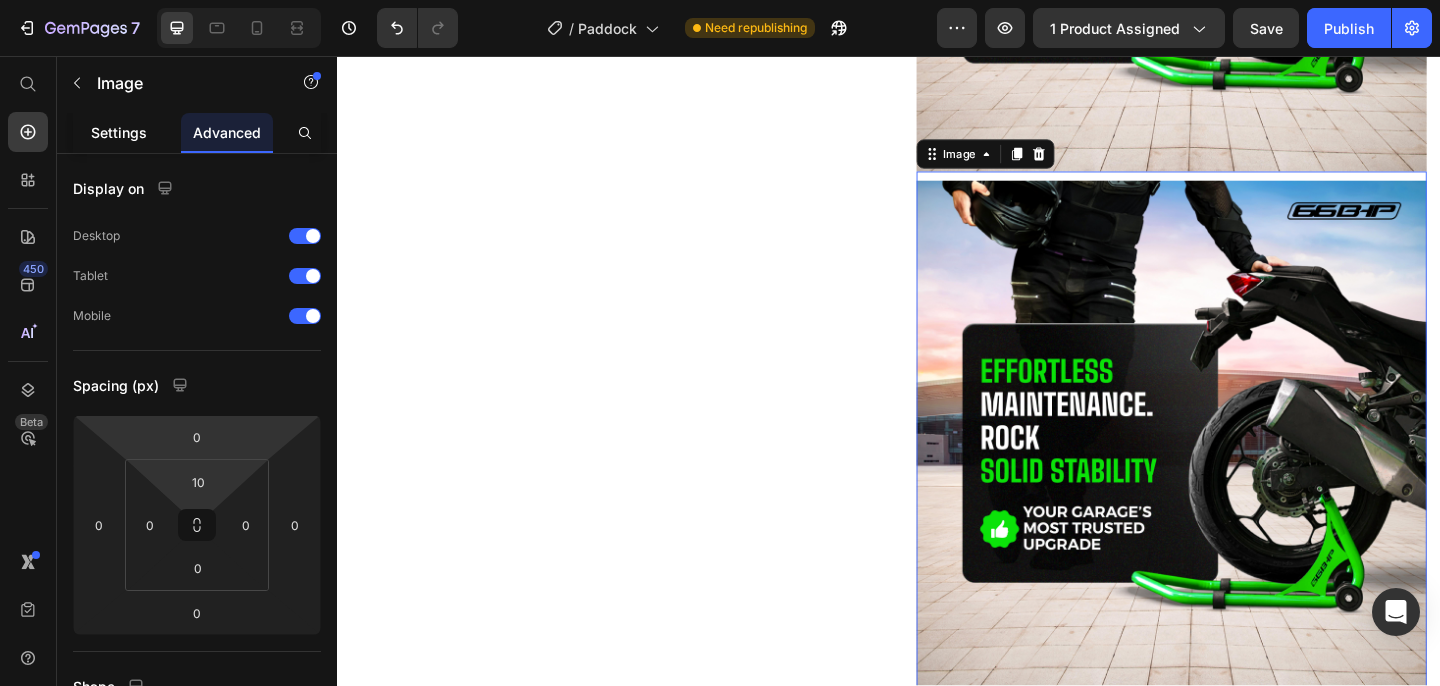 click on "Settings" at bounding box center [119, 132] 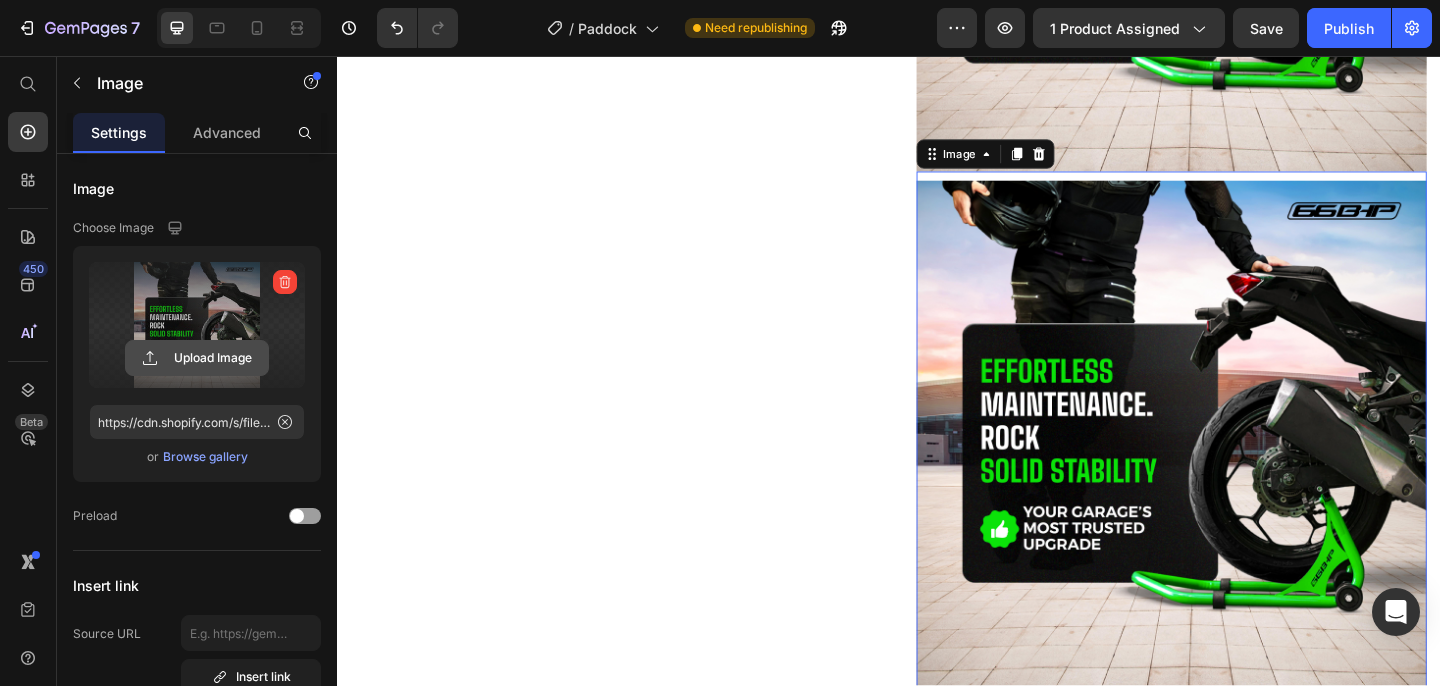 click 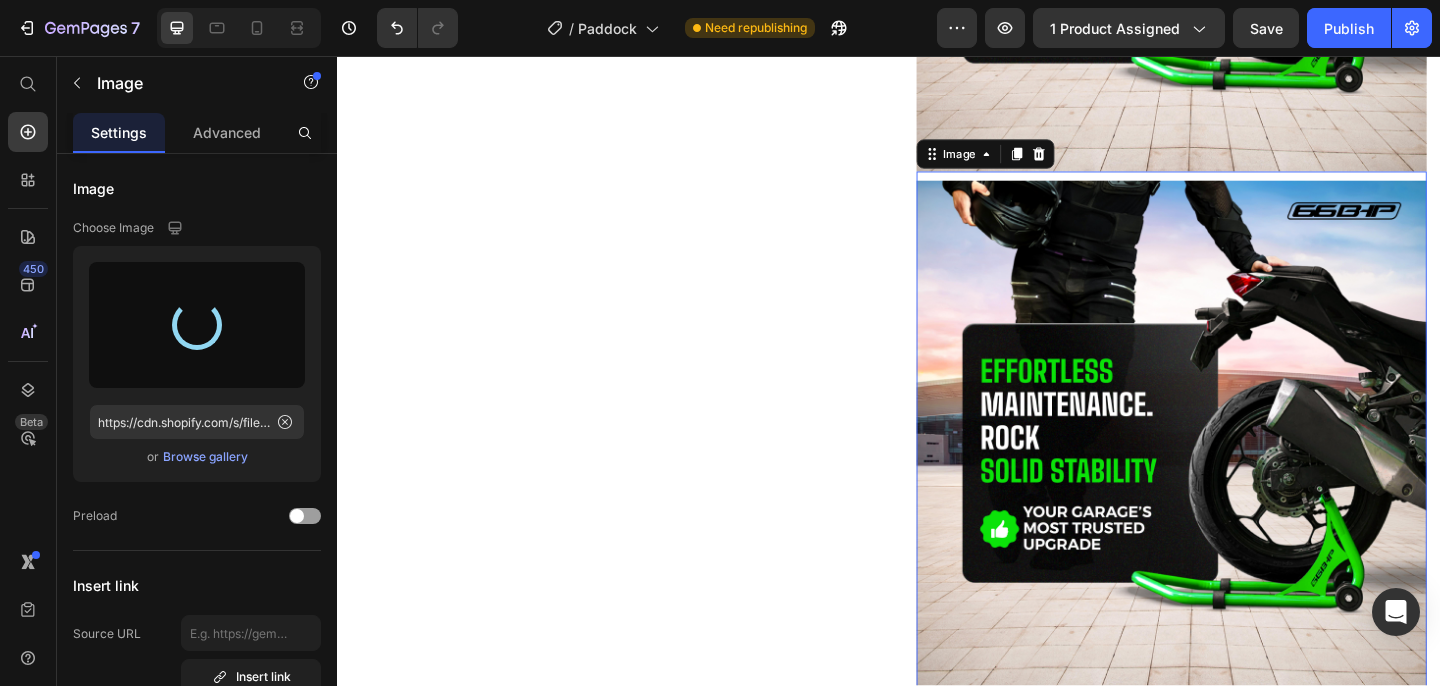 type on "https://cdn.shopify.com/s/files/1/0691/4818/0694/files/gempages_541138868699661402-7429fcd5-7f8d-469a-9311-bd9e28e7261e.jpg" 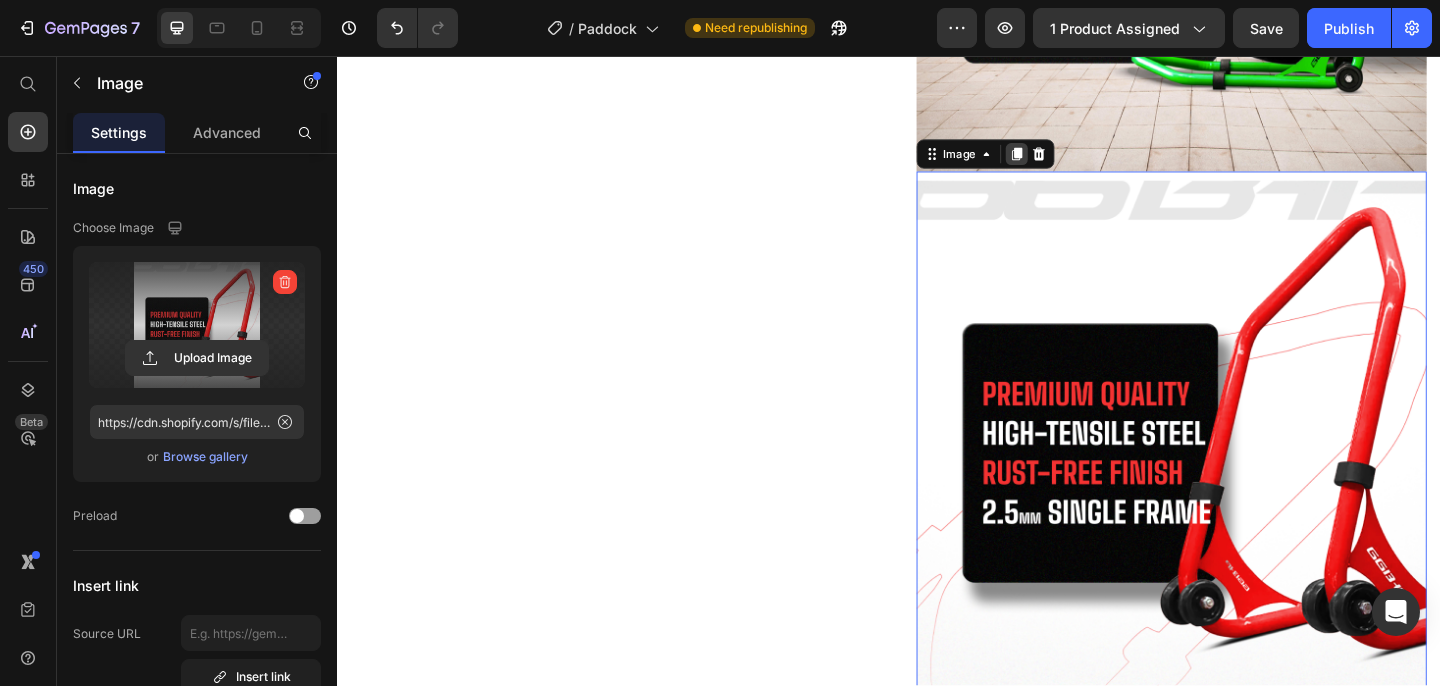 click 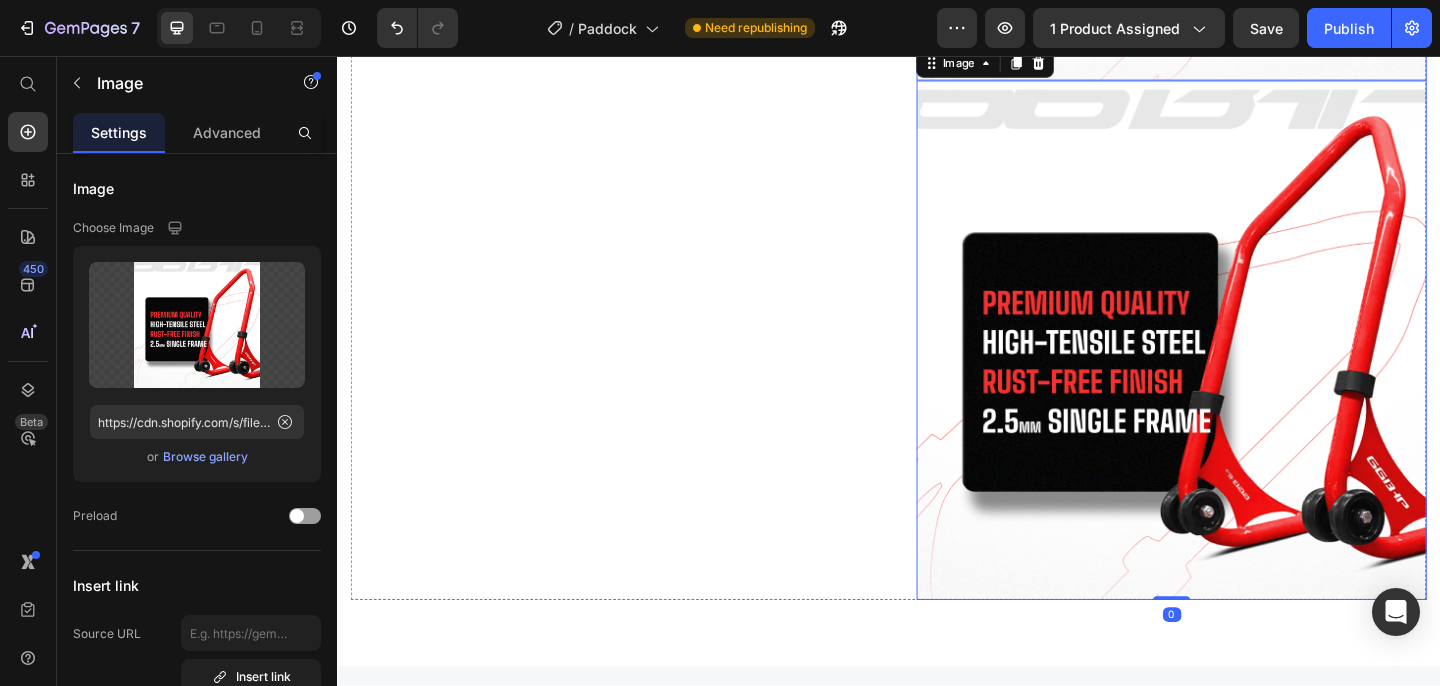 scroll, scrollTop: 1986, scrollLeft: 0, axis: vertical 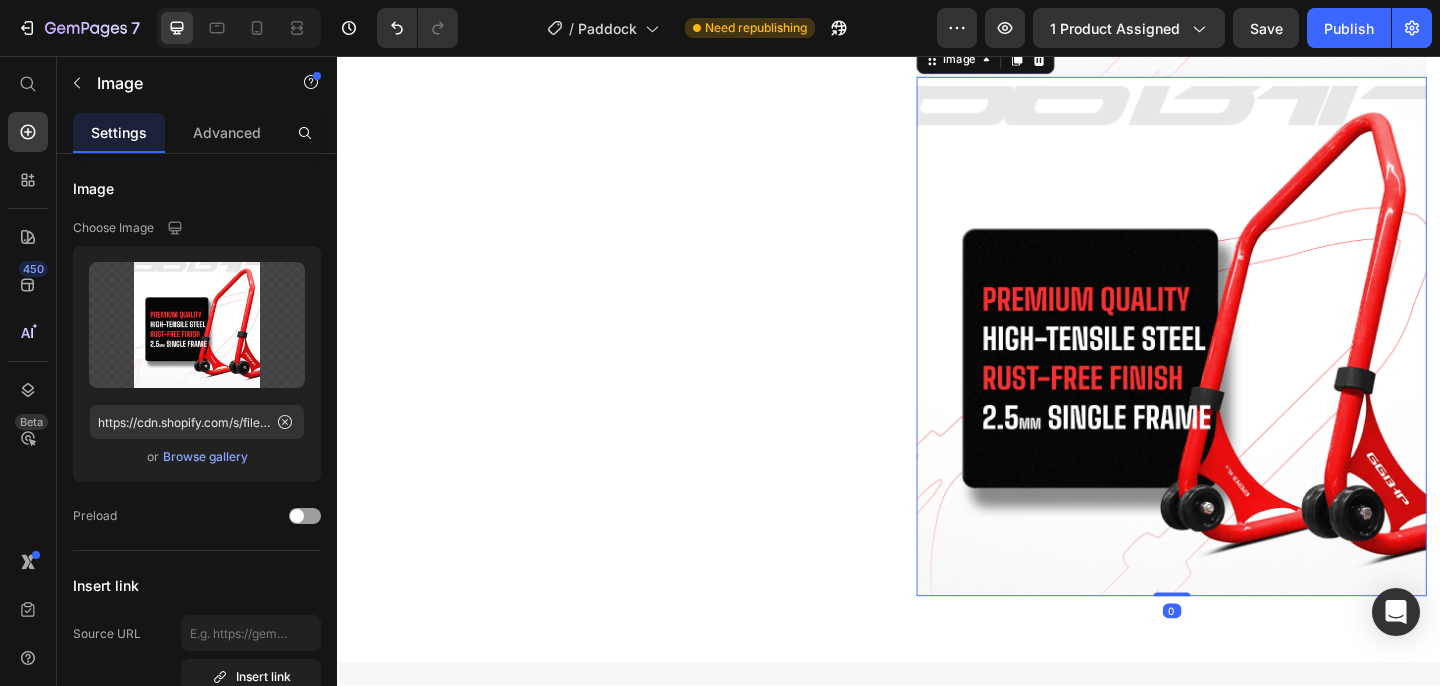 click at bounding box center (1244, 361) 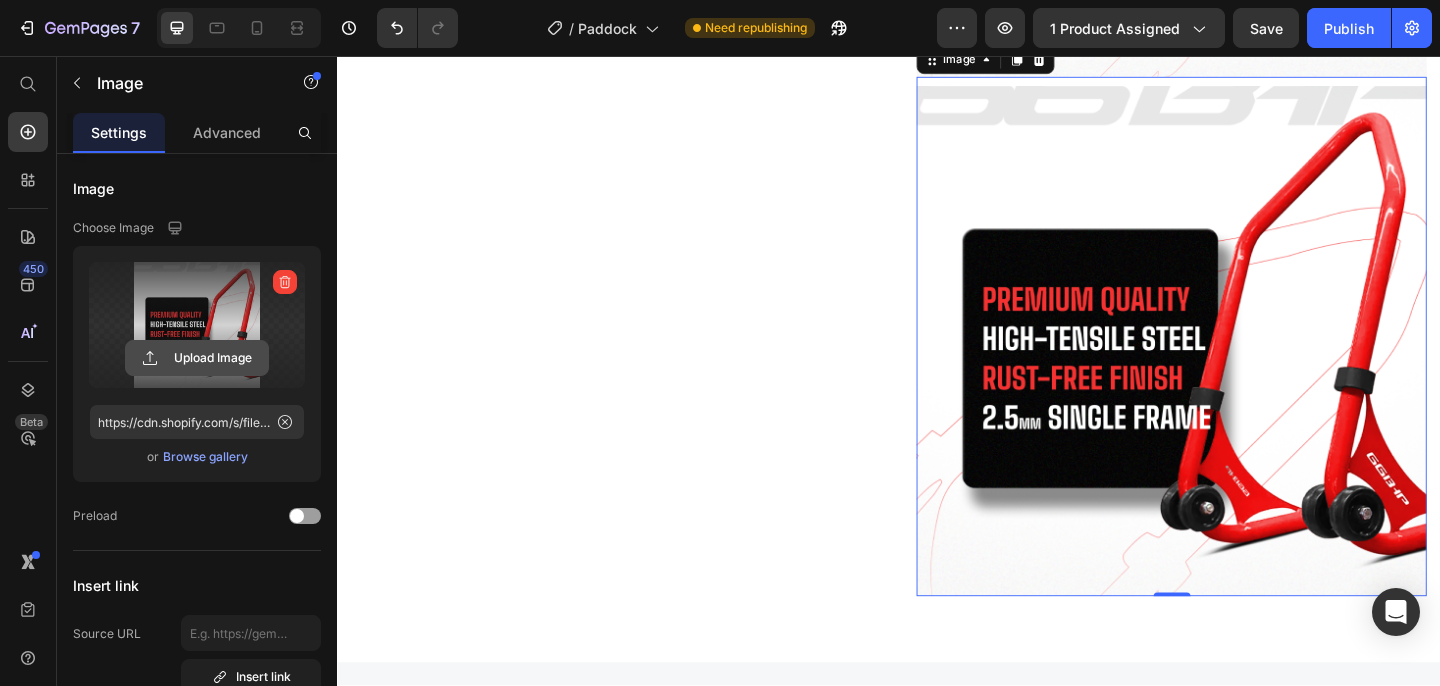 click 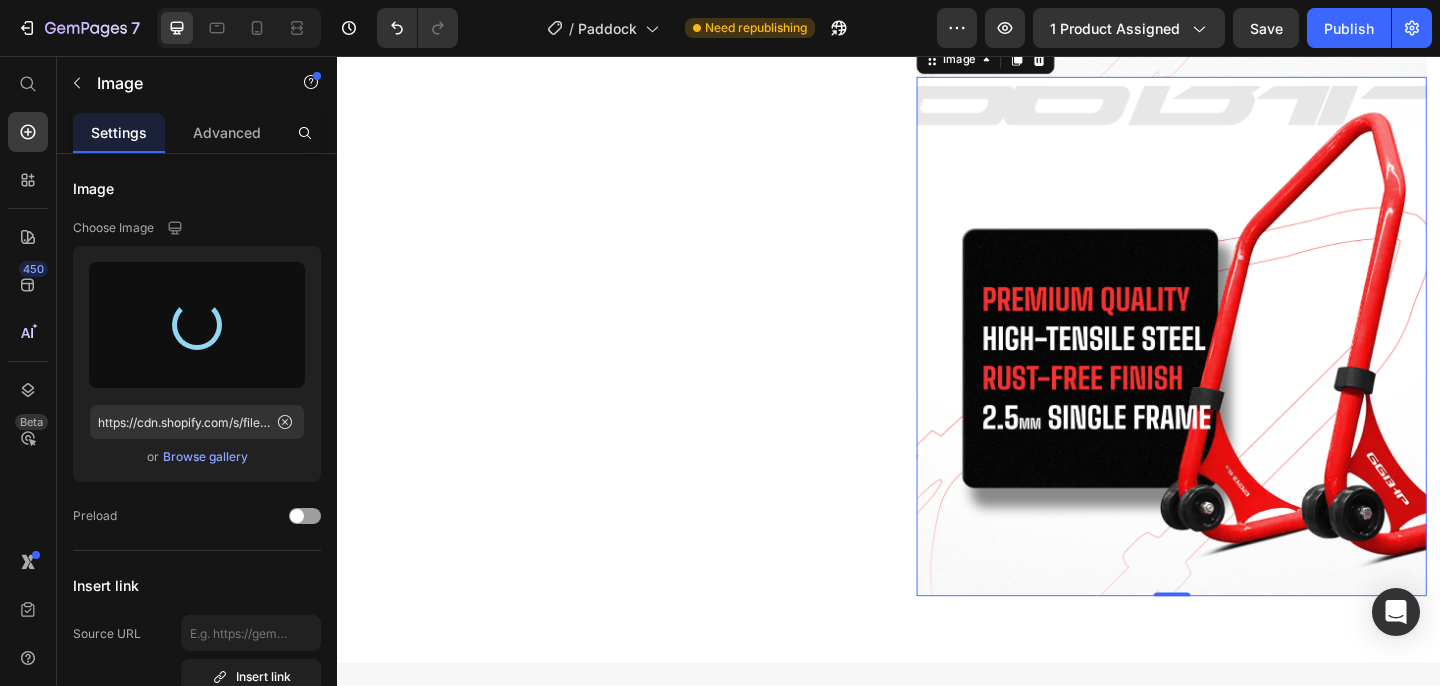 type on "https://cdn.shopify.com/s/files/1/0691/4818/0694/files/gempages_541138868699661402-7835c2d2-4027-4048-9d08-d9472ad261b0.jpg" 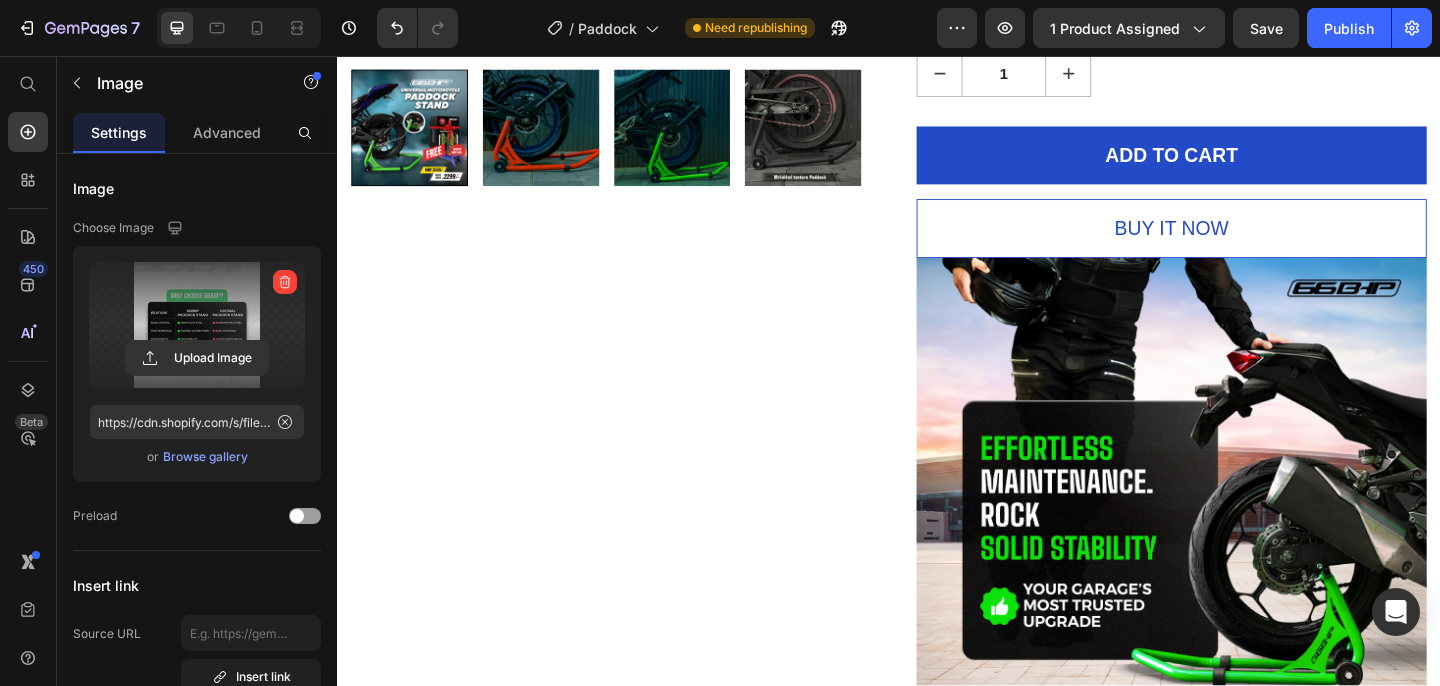 scroll, scrollTop: 428, scrollLeft: 0, axis: vertical 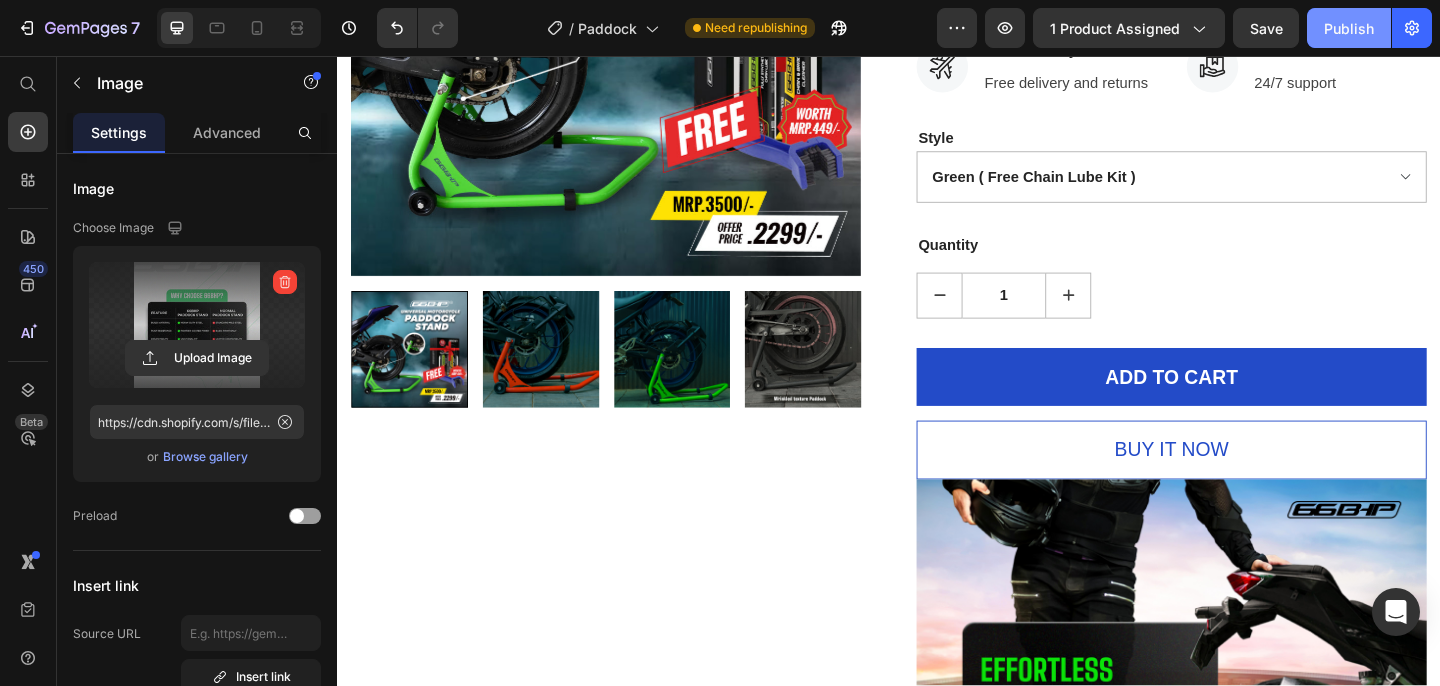 click on "Publish" at bounding box center (1349, 28) 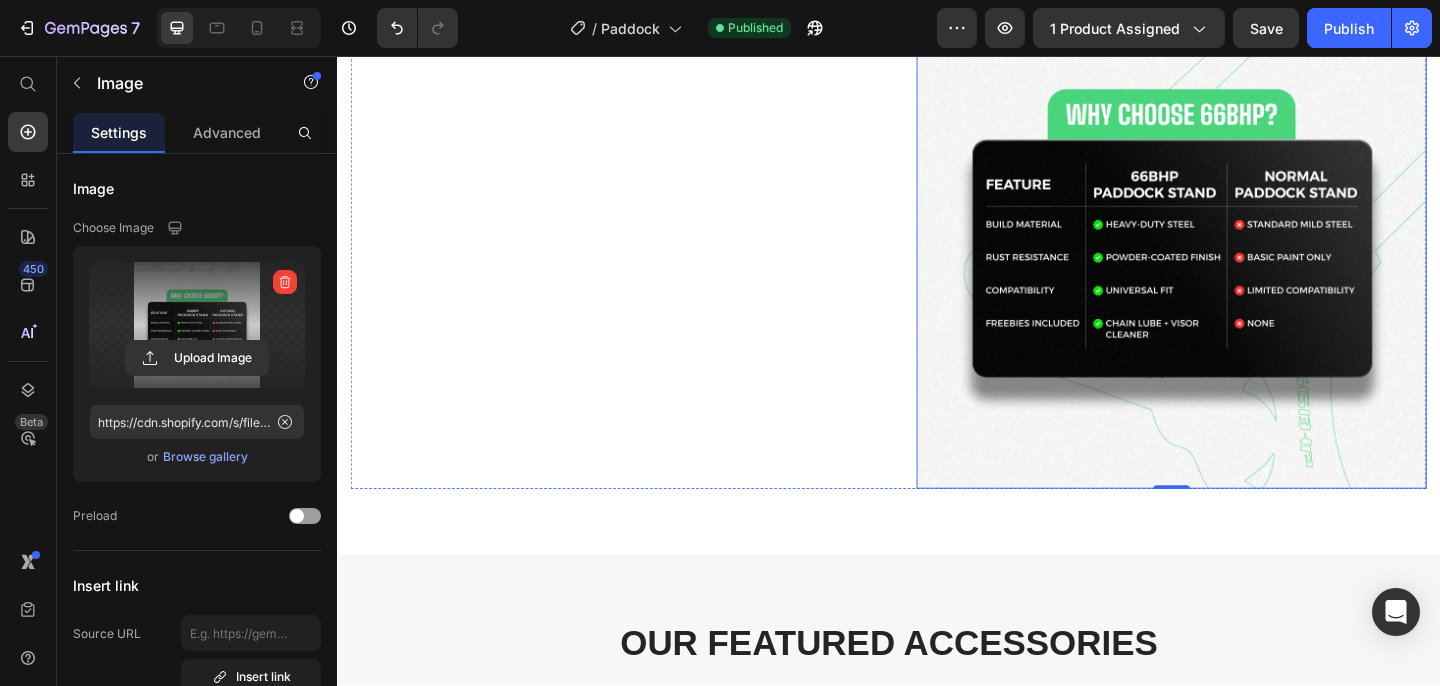 scroll, scrollTop: 2125, scrollLeft: 0, axis: vertical 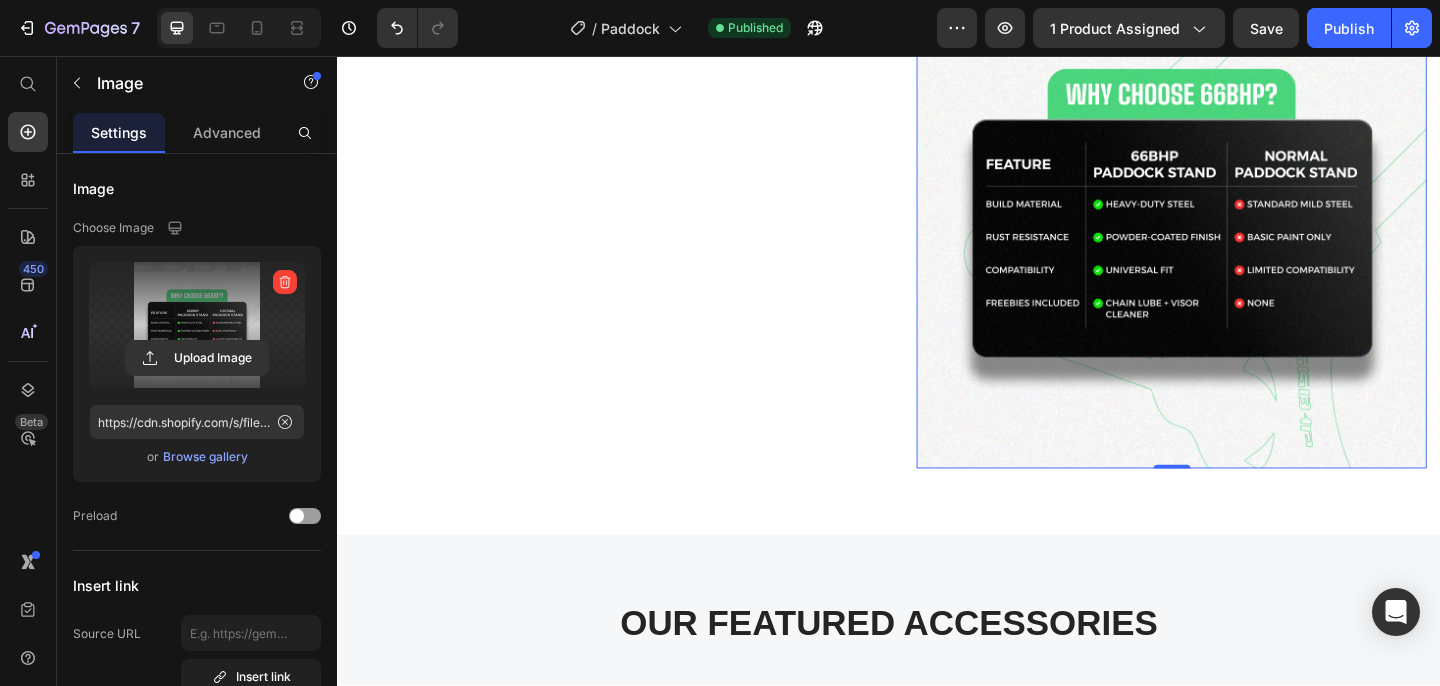 click at bounding box center [1244, 222] 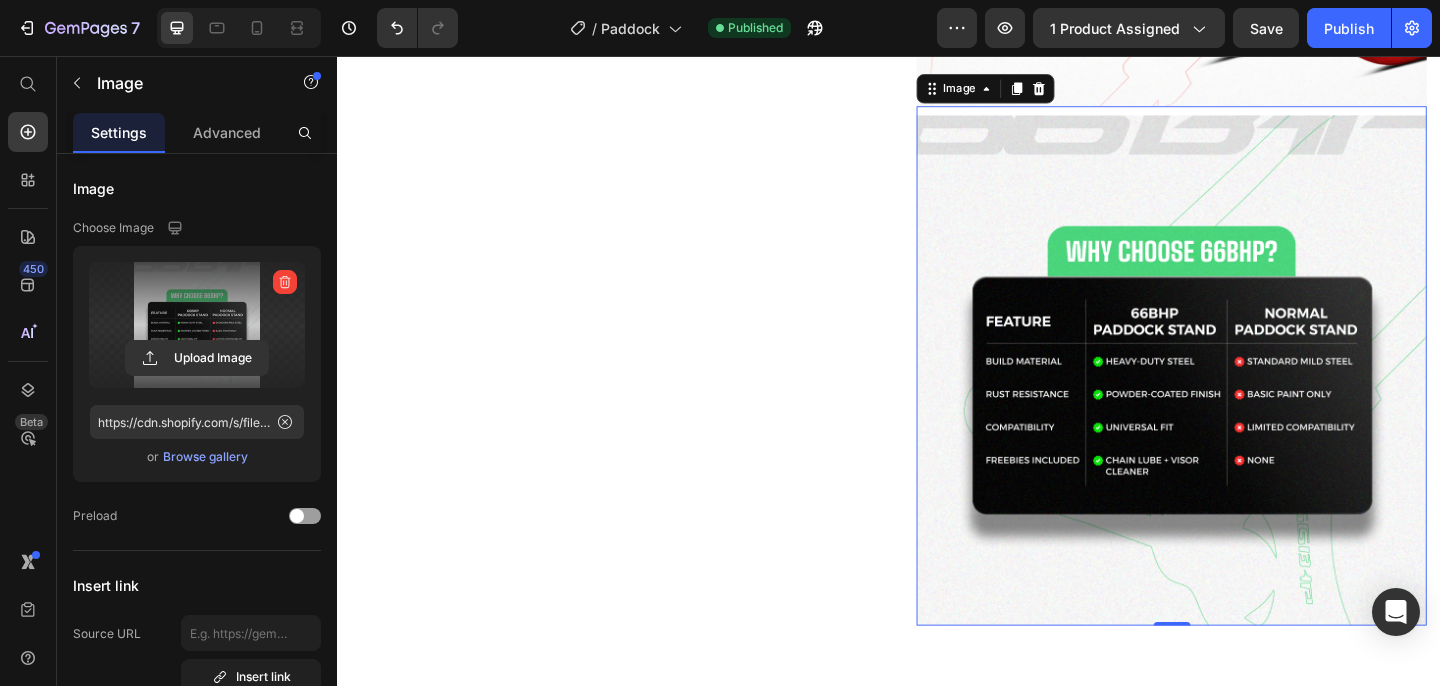 scroll, scrollTop: 1952, scrollLeft: 0, axis: vertical 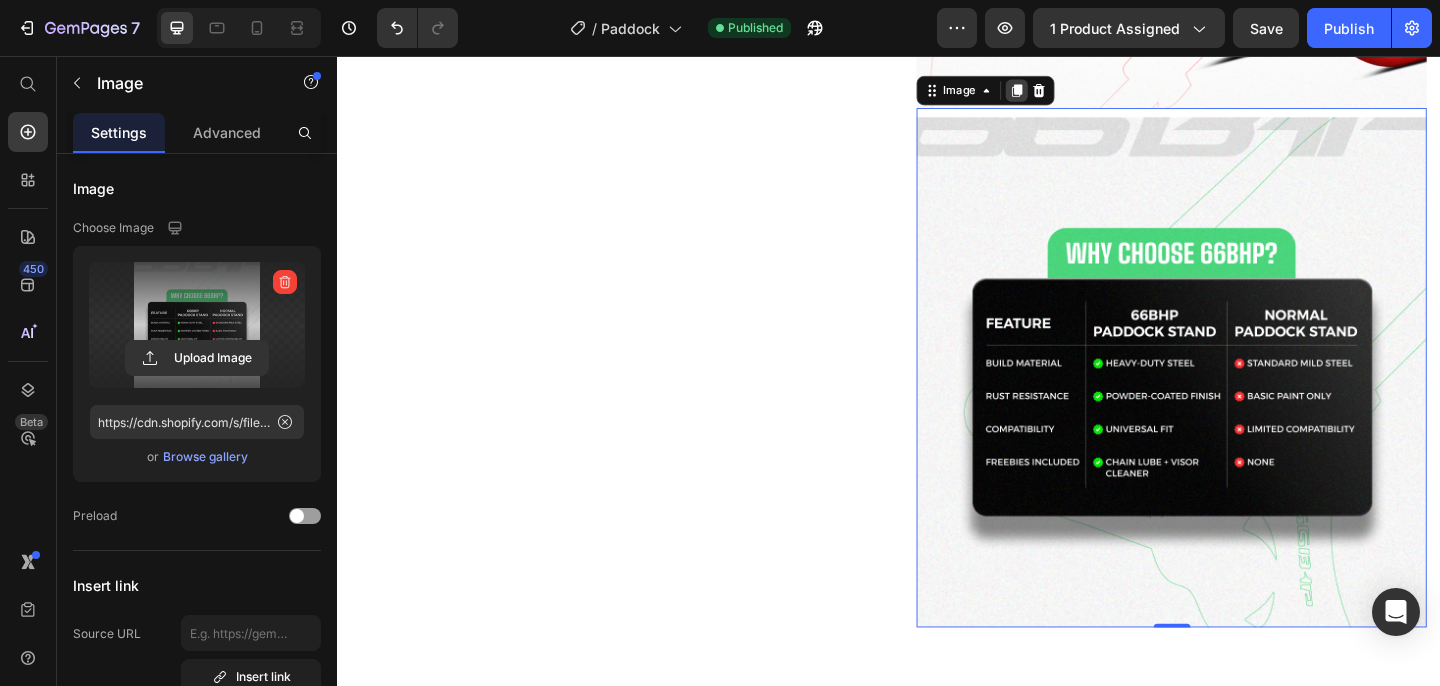 click 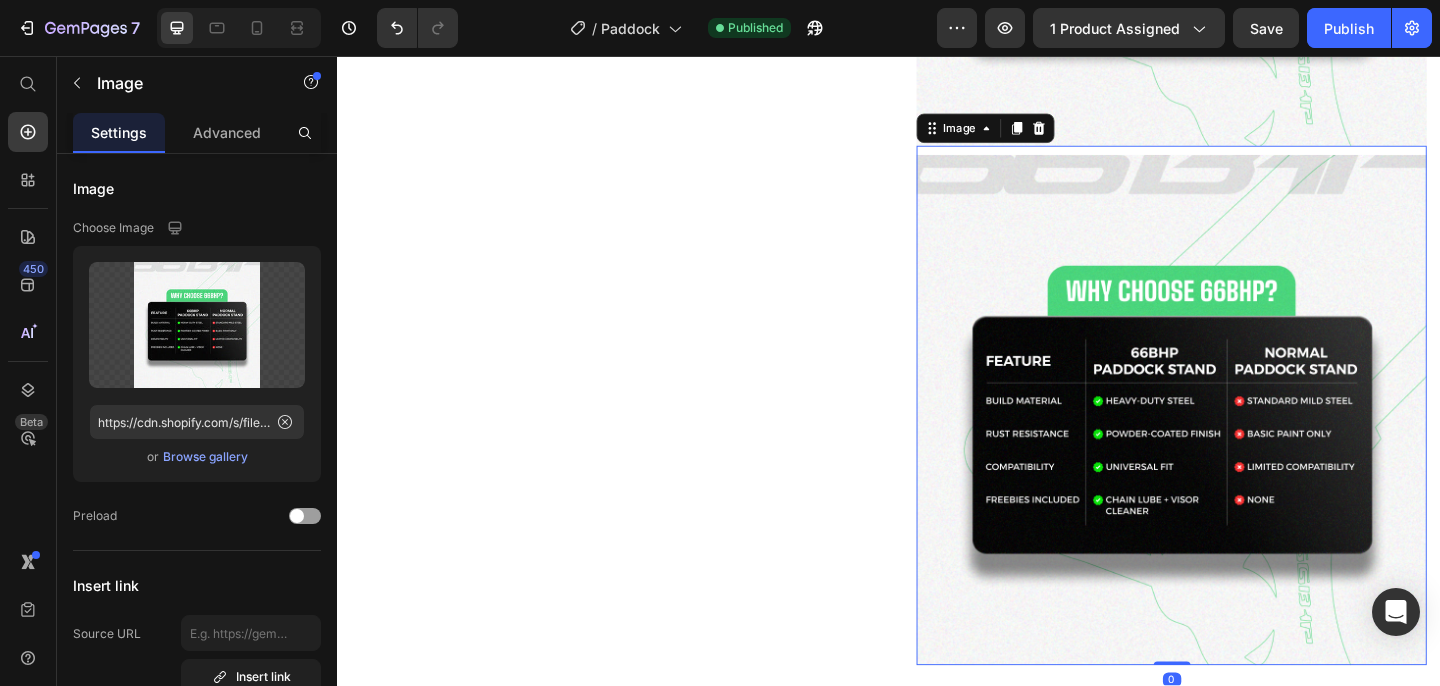 scroll, scrollTop: 2504, scrollLeft: 0, axis: vertical 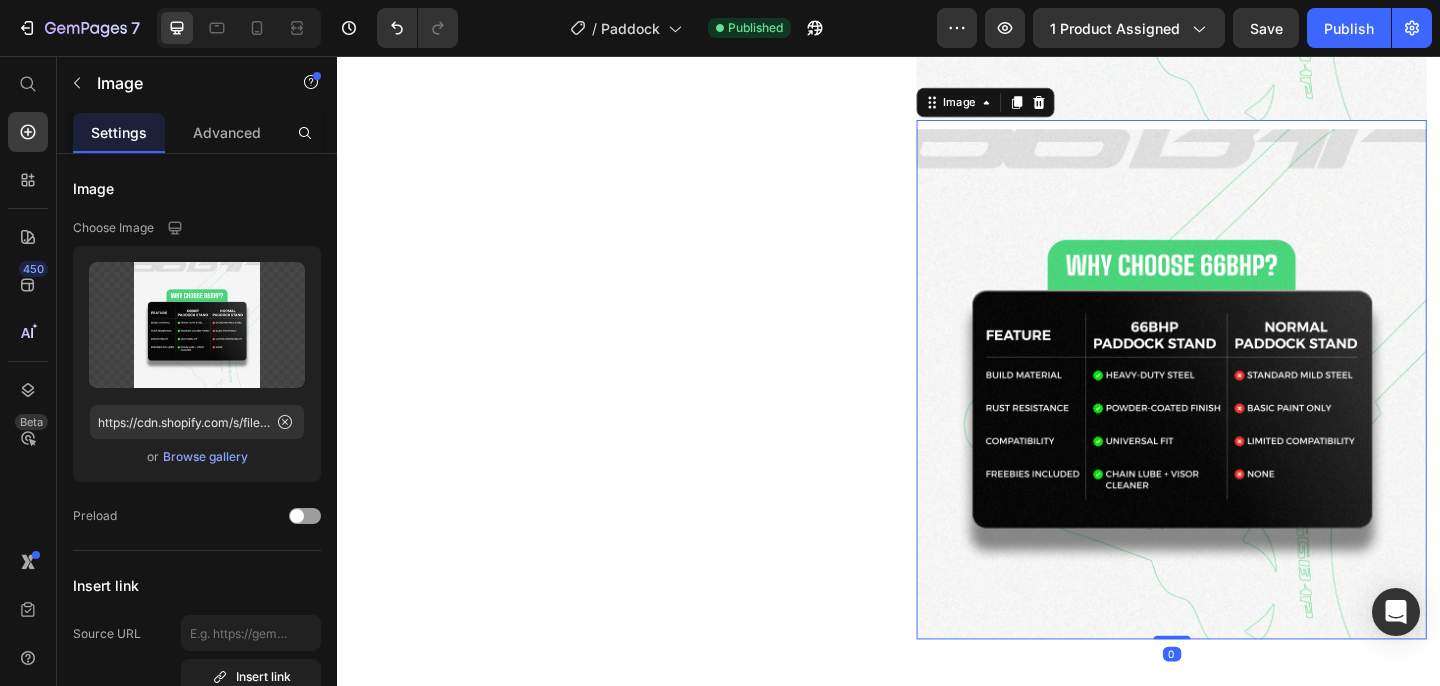 click at bounding box center (1244, 408) 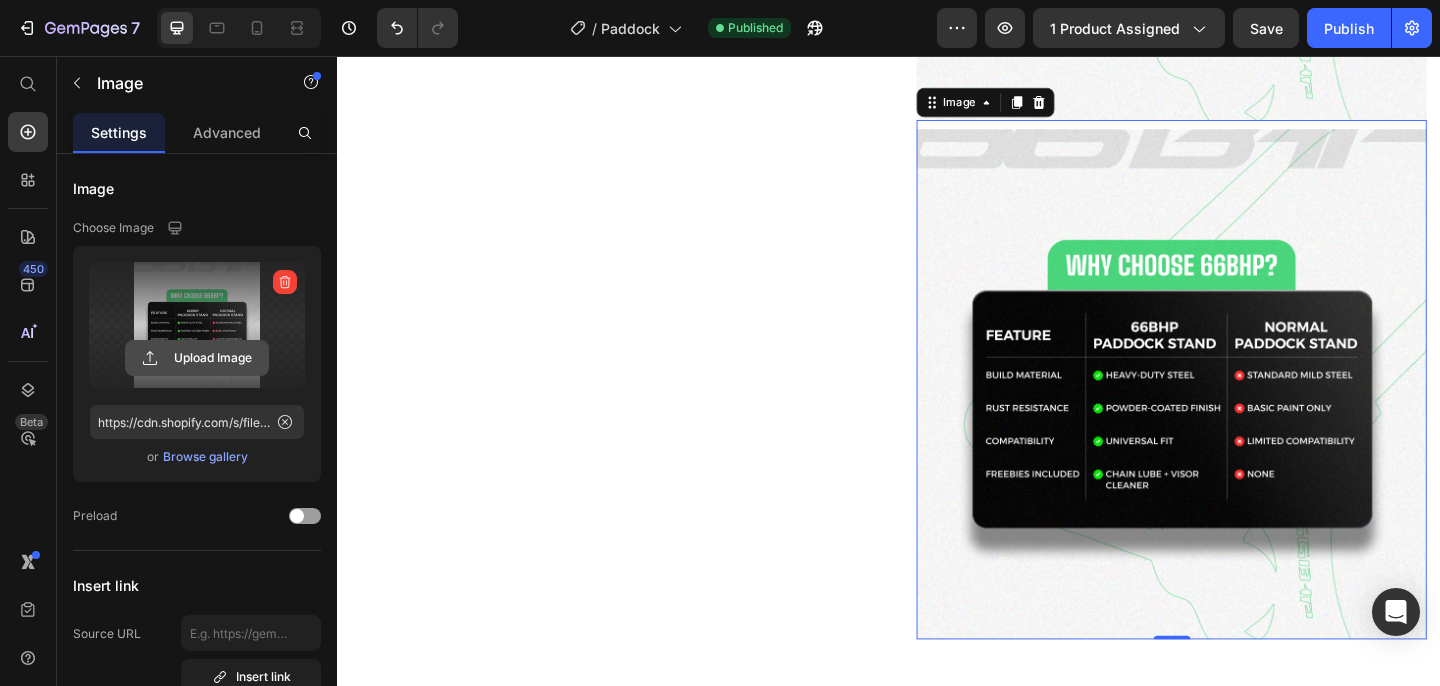 click 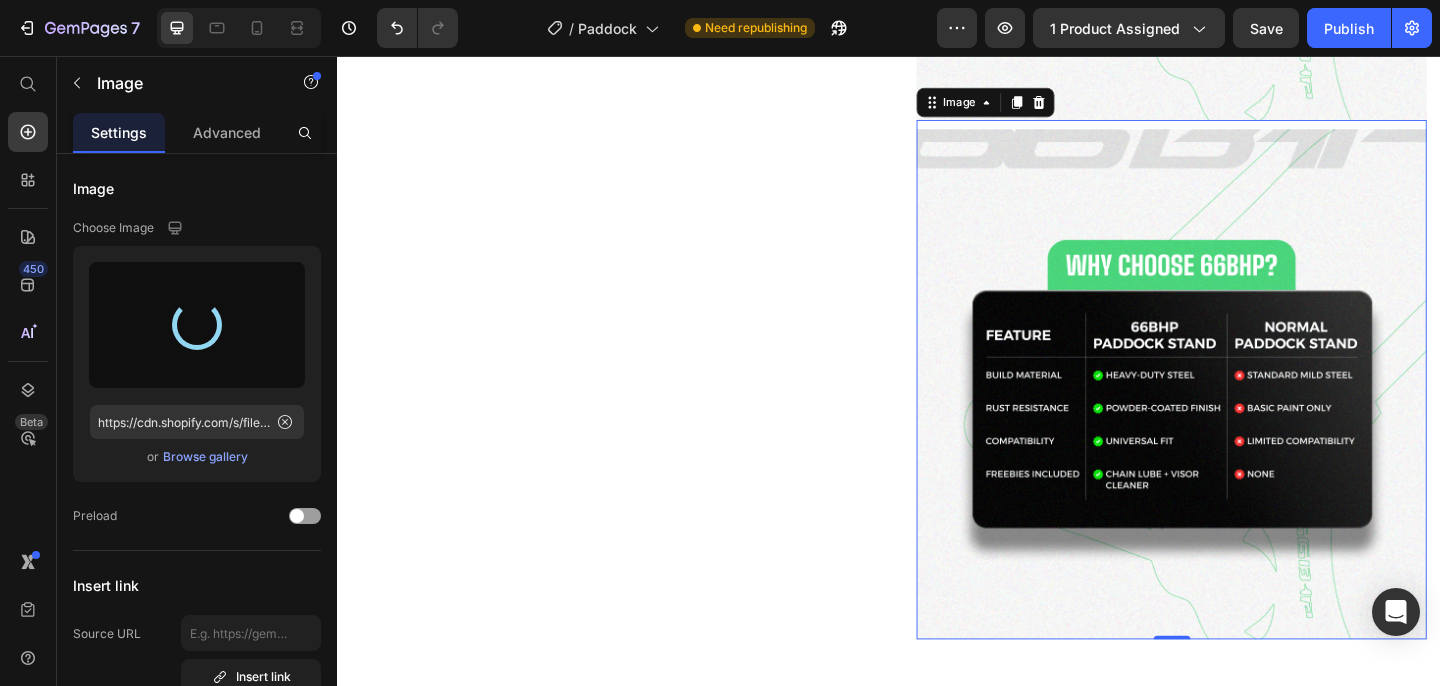 type on "https://cdn.shopify.com/s/files/1/0691/4818/0694/files/gempages_541138868699661402-86c4f5c9-2c01-490b-84c8-b5175d090c15.jpg" 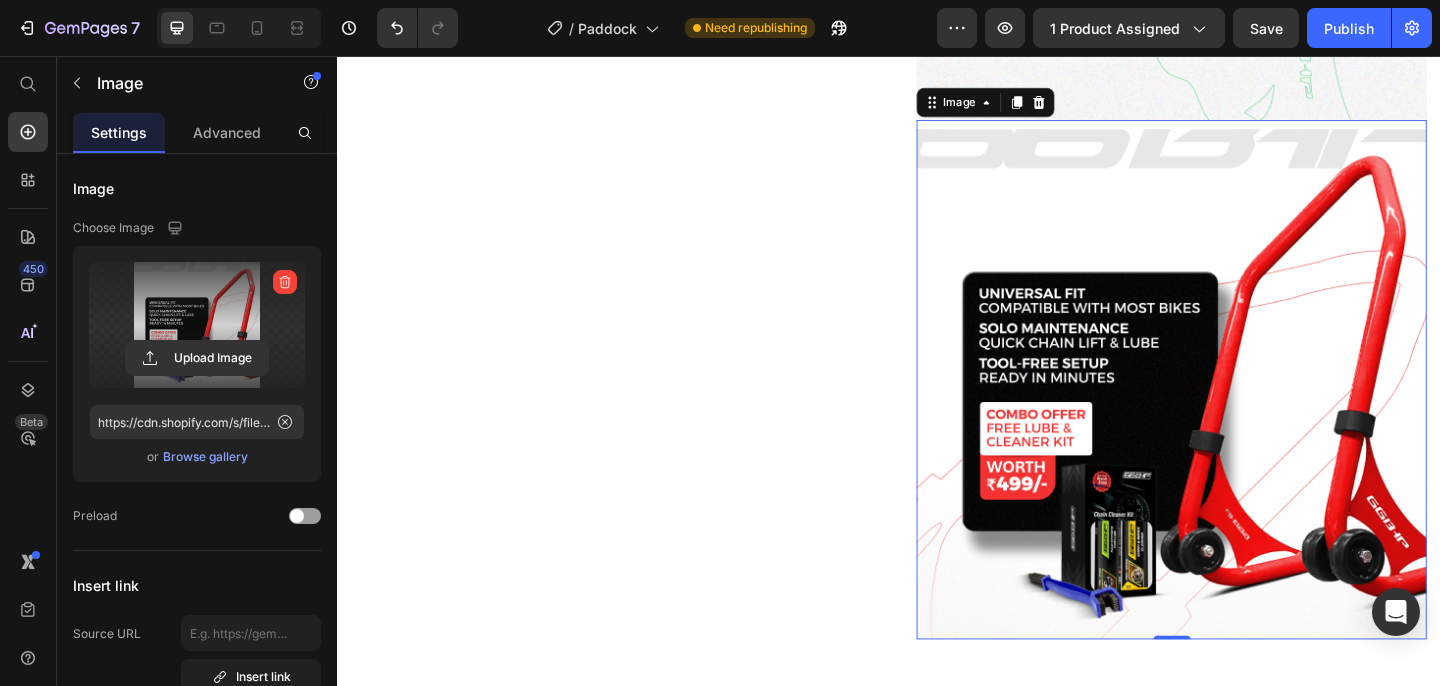 click at bounding box center (1244, 408) 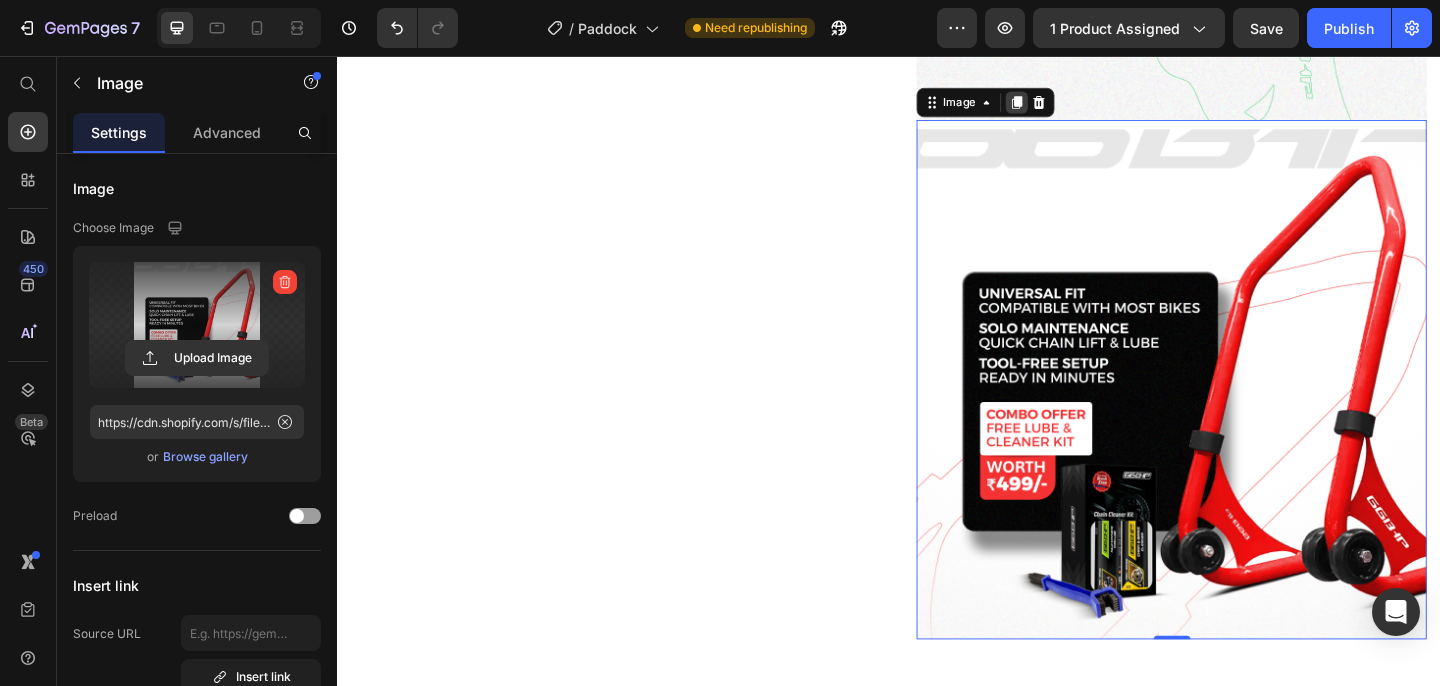 click 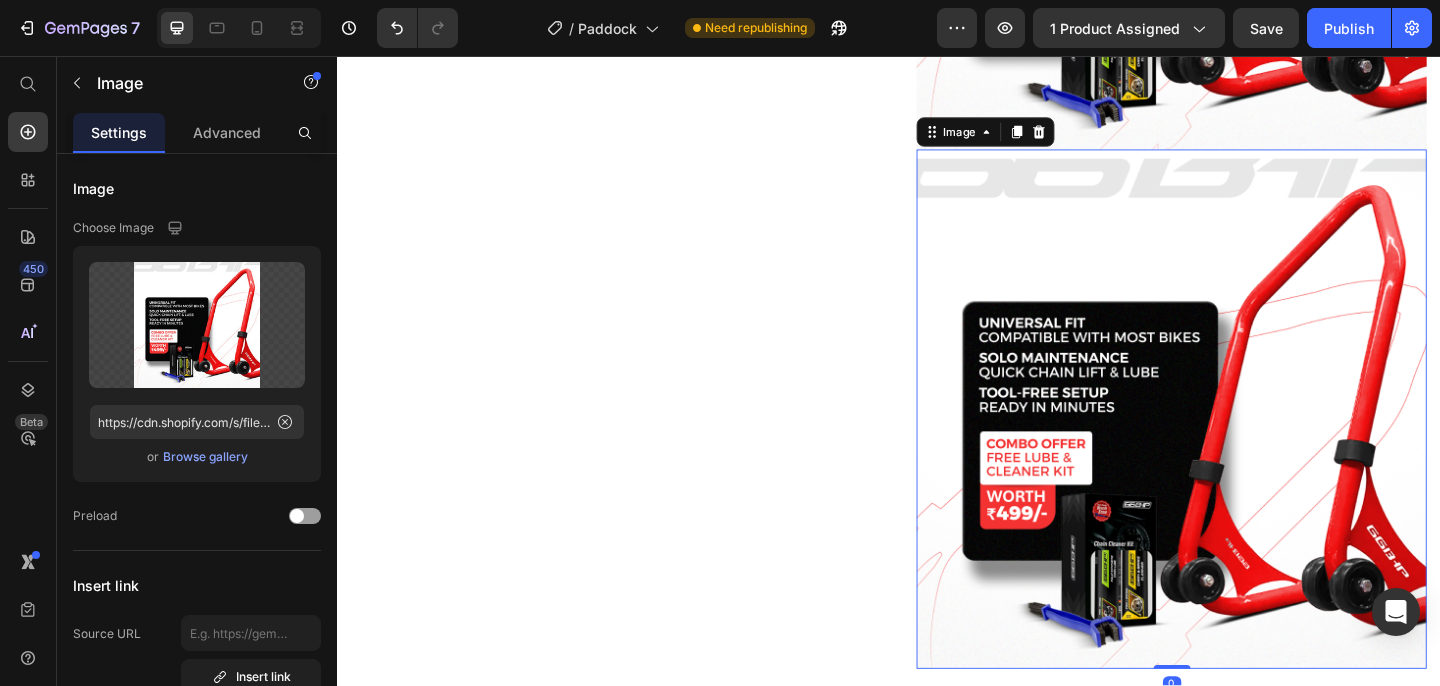 scroll, scrollTop: 3069, scrollLeft: 0, axis: vertical 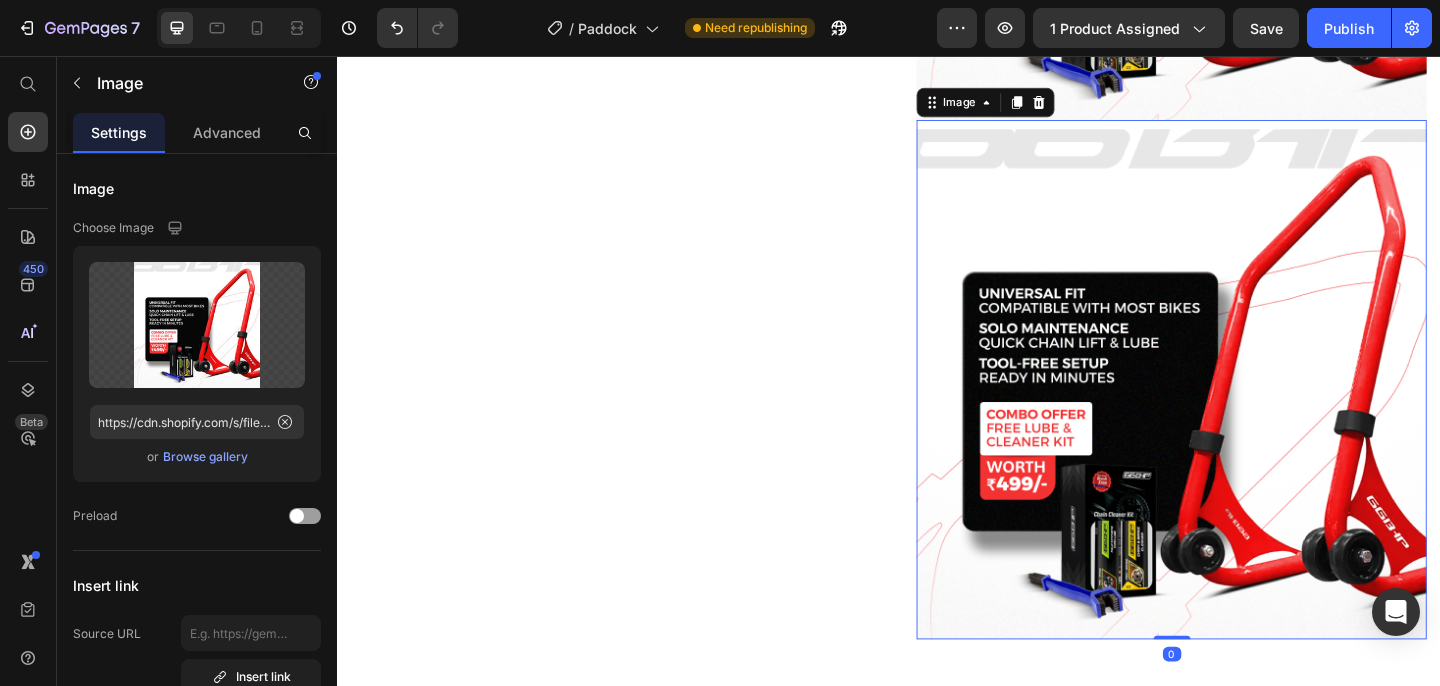 click at bounding box center [1244, 408] 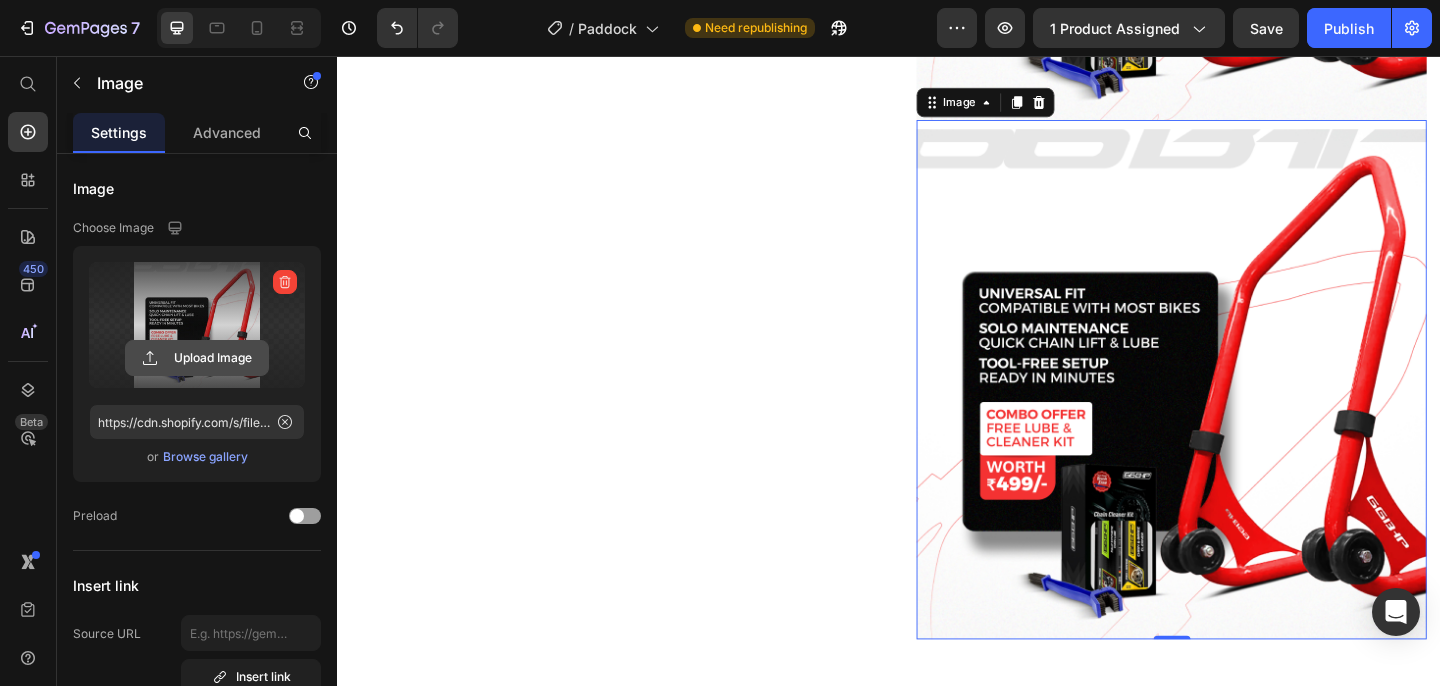 click 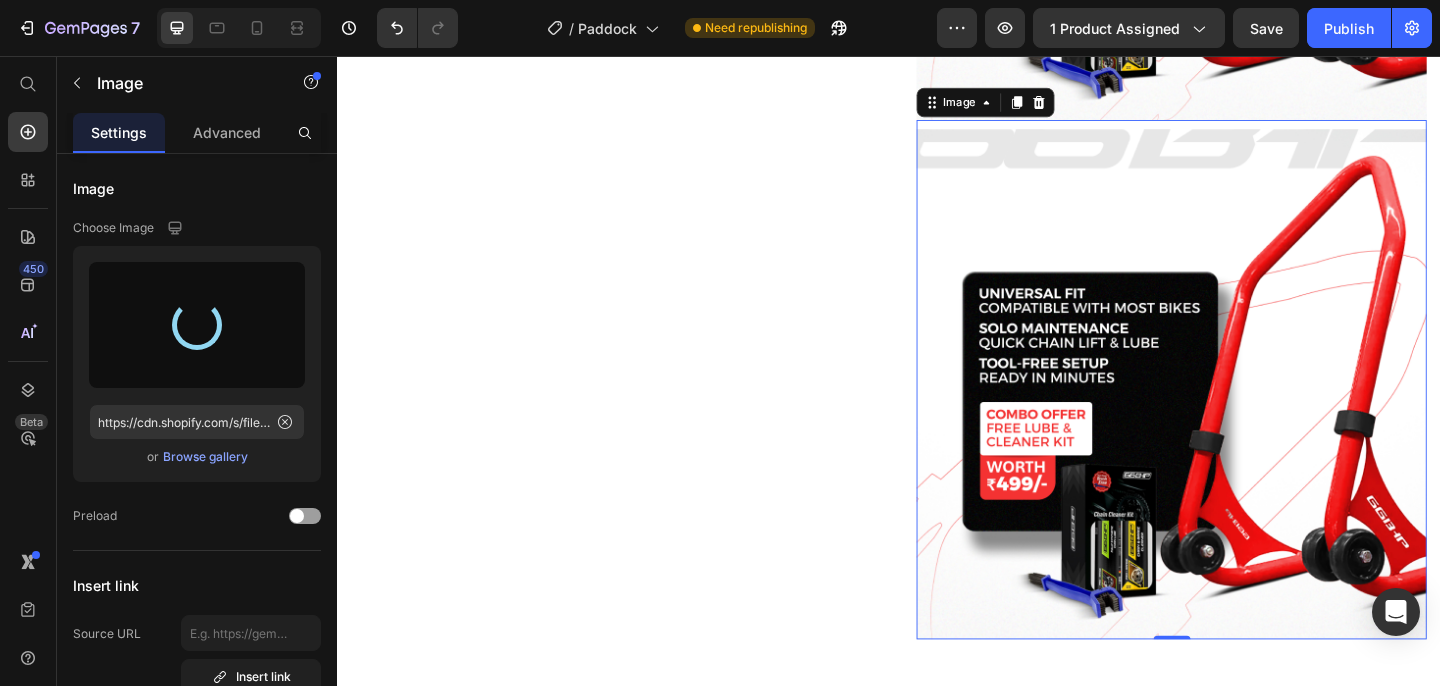 type on "https://cdn.shopify.com/s/files/1/0691/4818/0694/files/gempages_541138868699661402-33a3dcd4-a5f3-42a4-9ec6-5b79d3b29780.jpg" 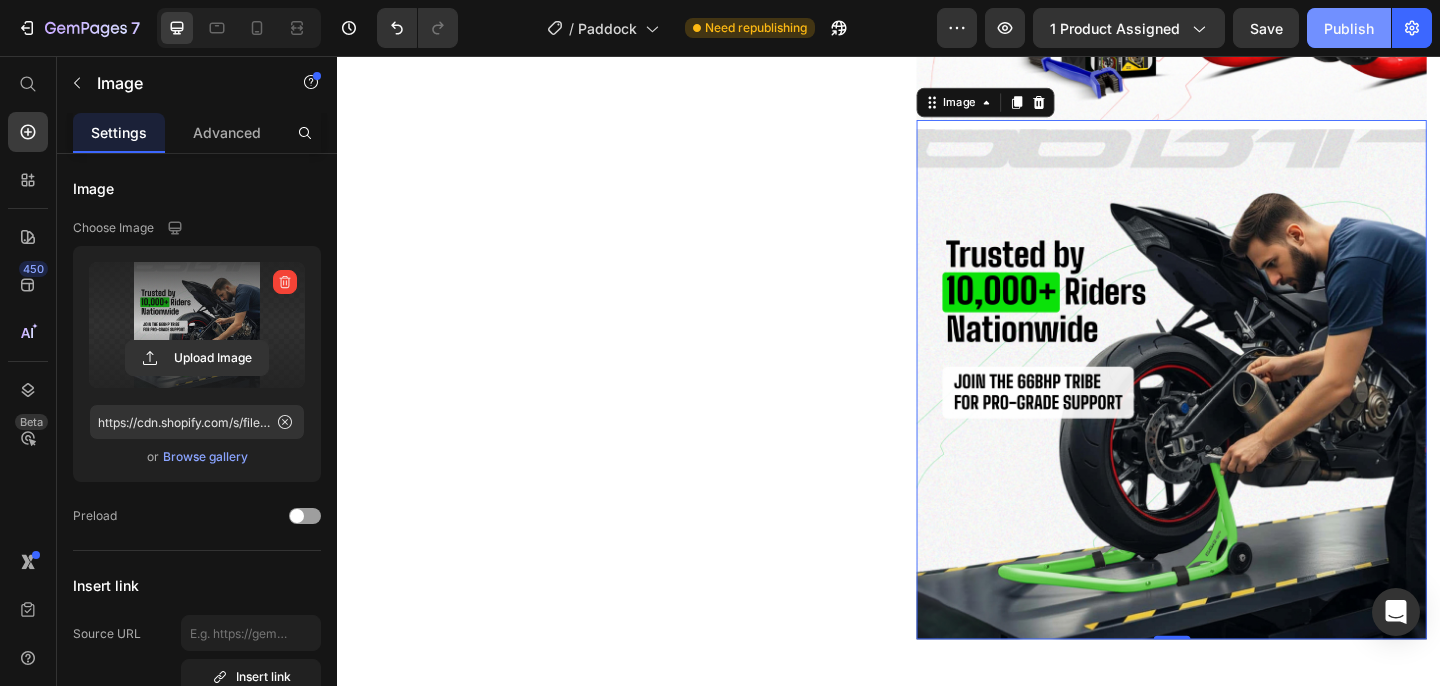 click on "Publish" at bounding box center [1349, 28] 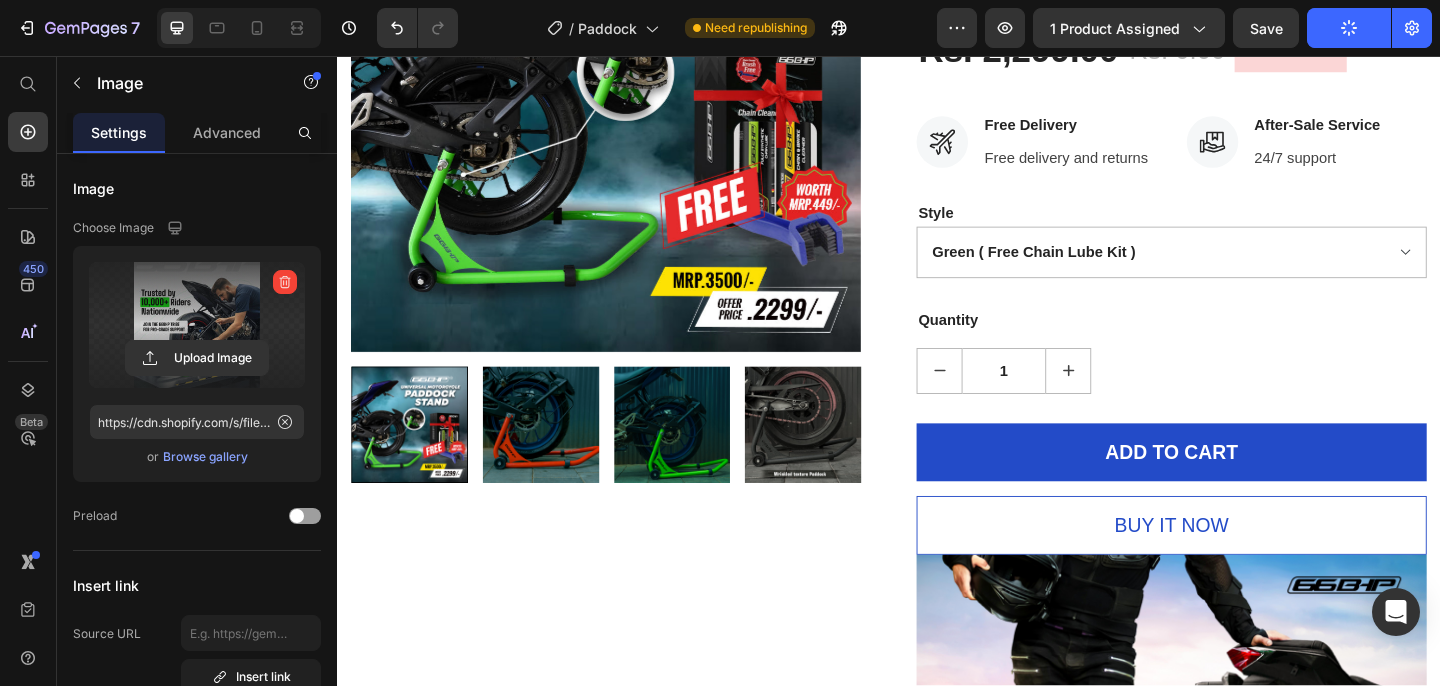 scroll, scrollTop: 0, scrollLeft: 0, axis: both 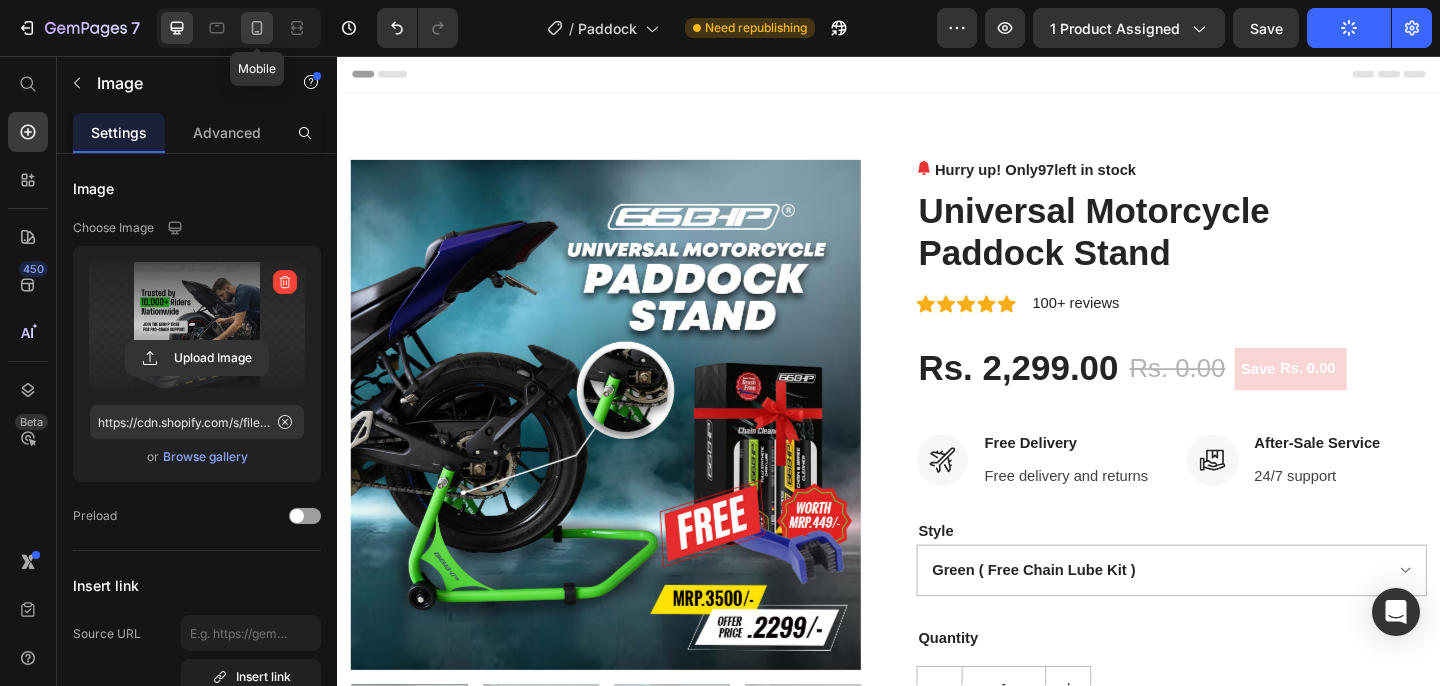 click 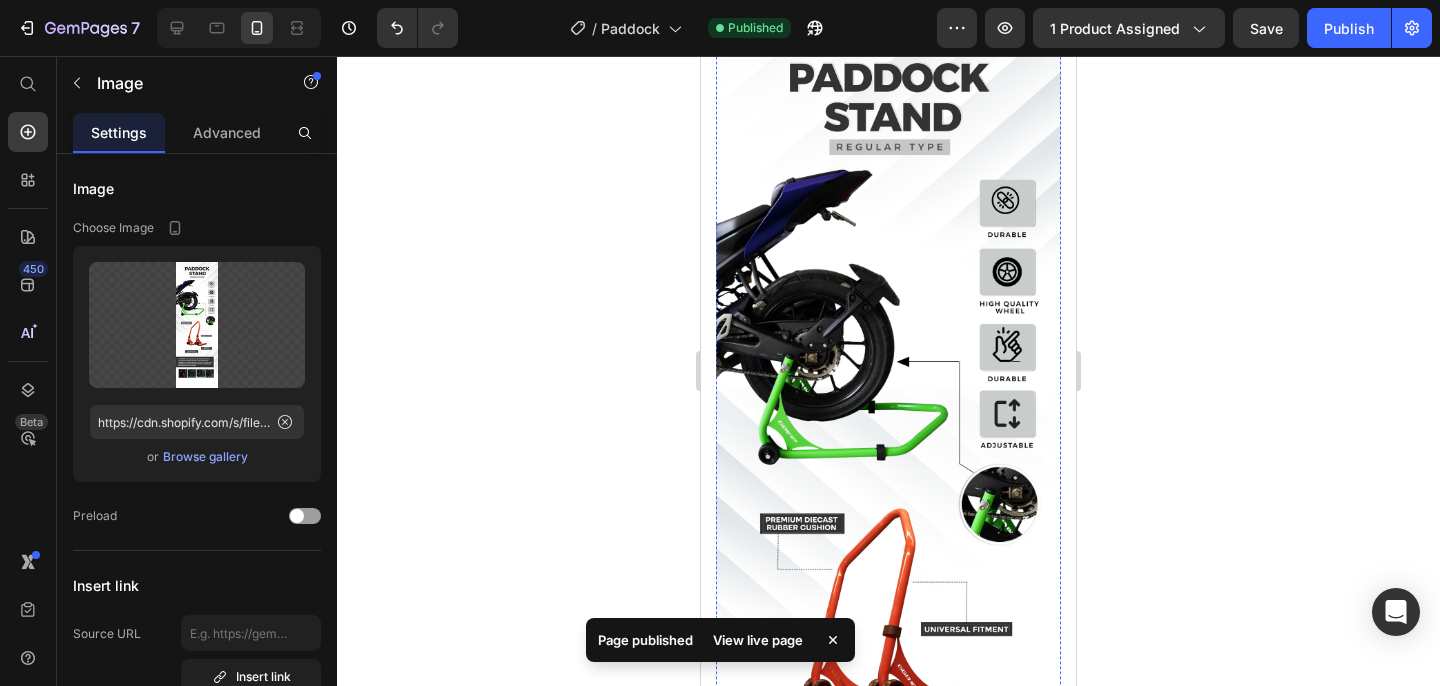 scroll, scrollTop: 1518, scrollLeft: 0, axis: vertical 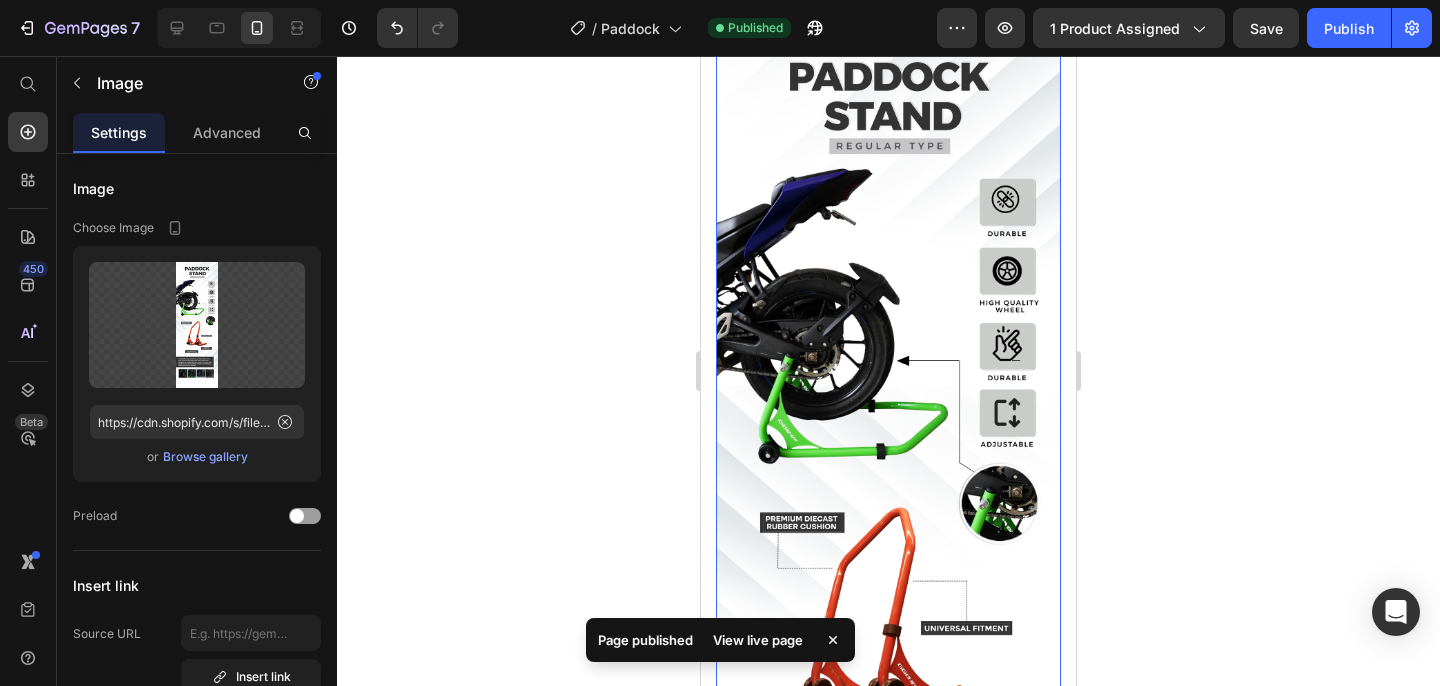 click at bounding box center (888, 539) 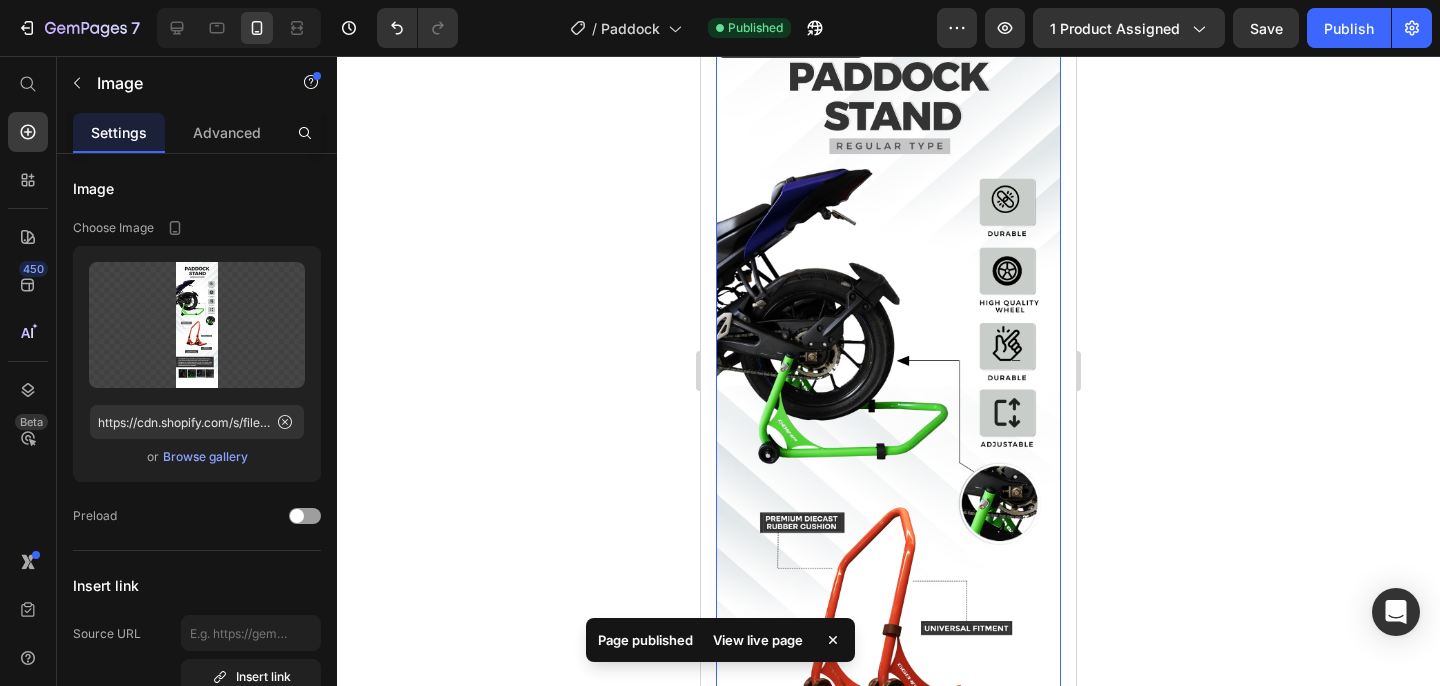 click on "Browse gallery" at bounding box center [205, 457] 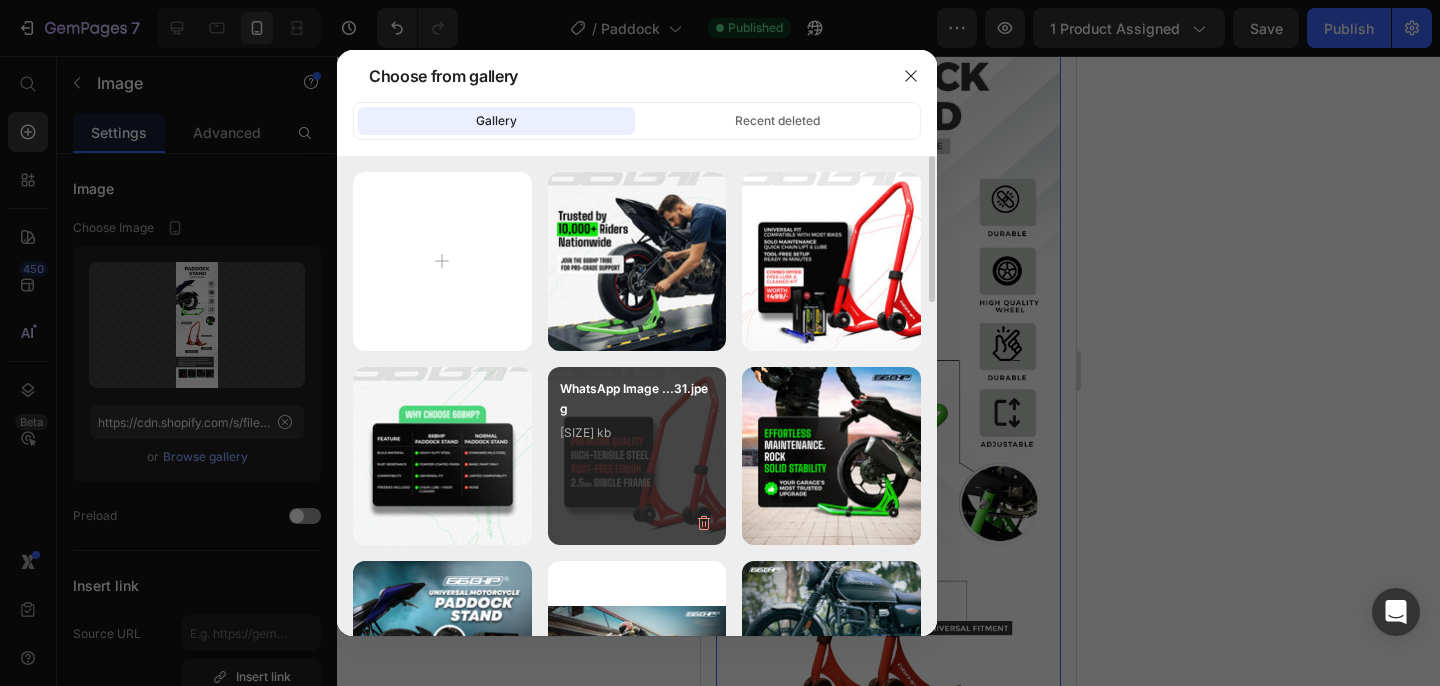 click on "WhatsApp Image ...[NUMBER].jpeg [SIZE] kb" at bounding box center (637, 419) 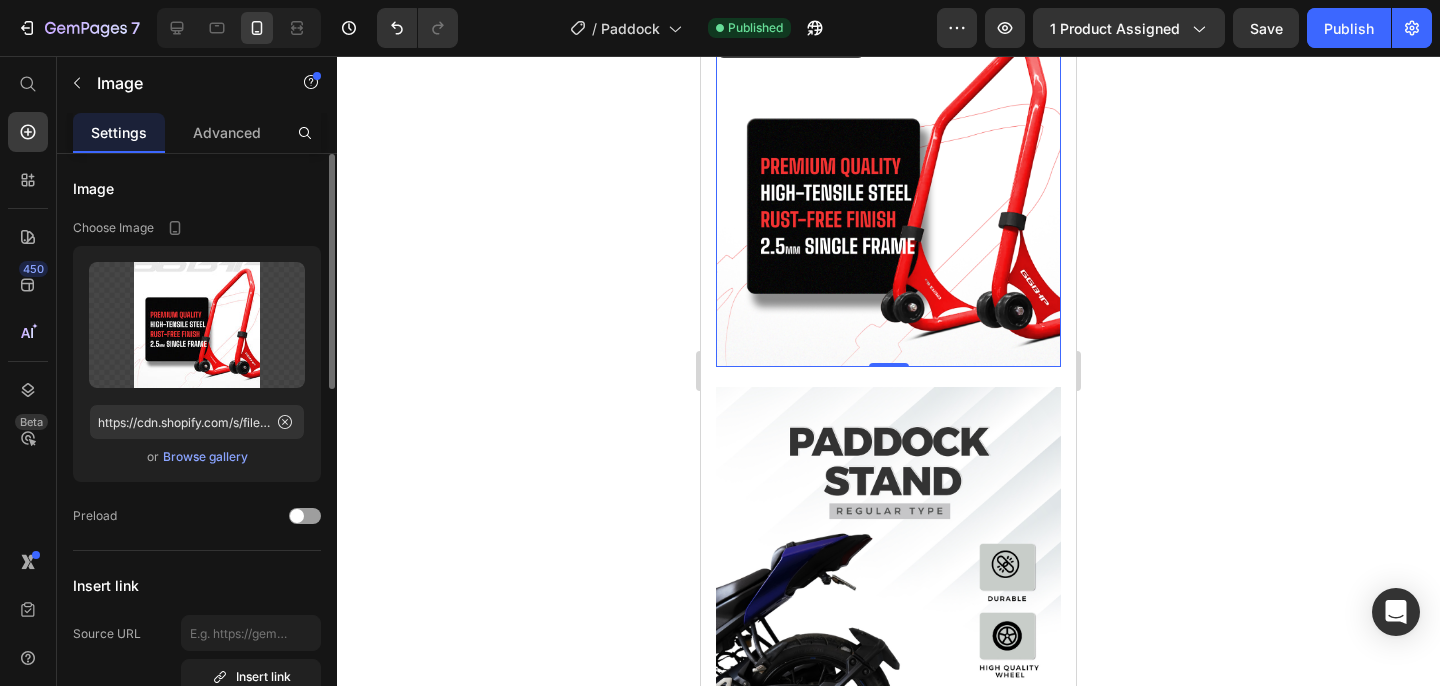 click on "Browse gallery" at bounding box center [205, 457] 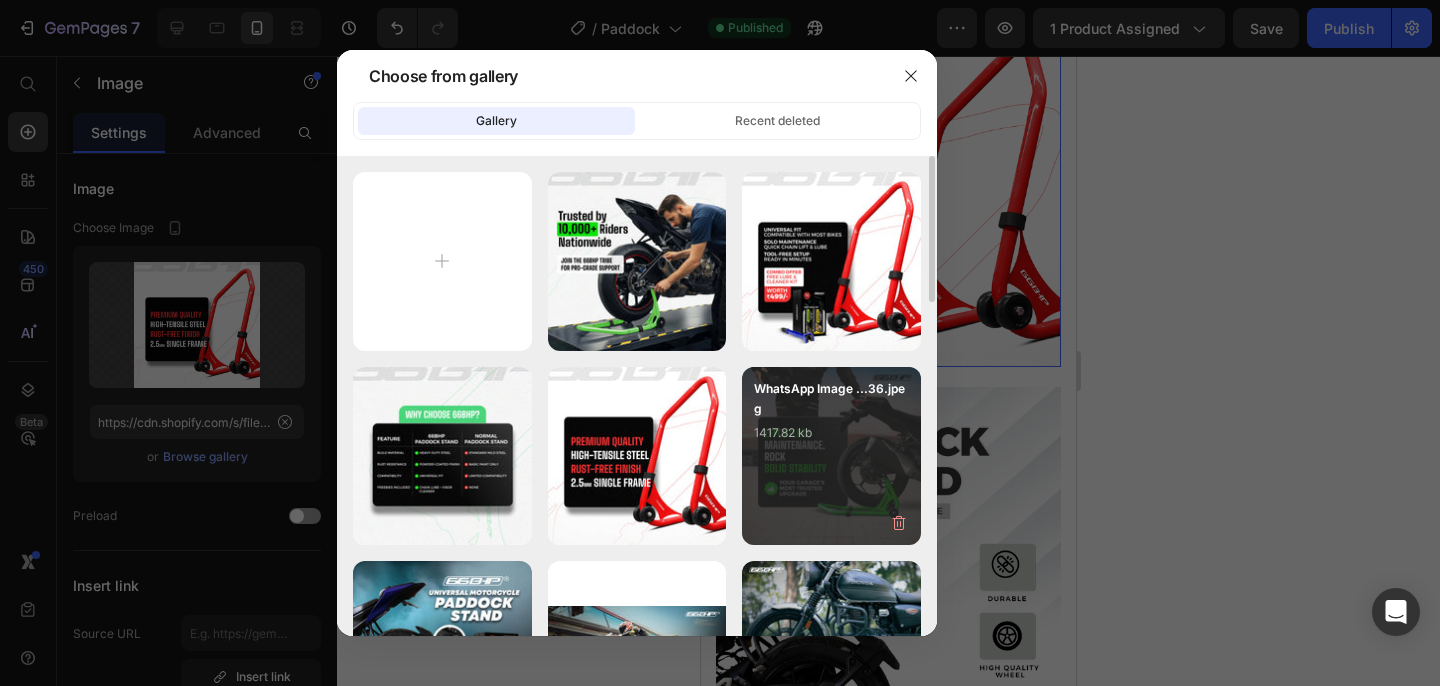 click on "1417.82 kb" at bounding box center (831, 433) 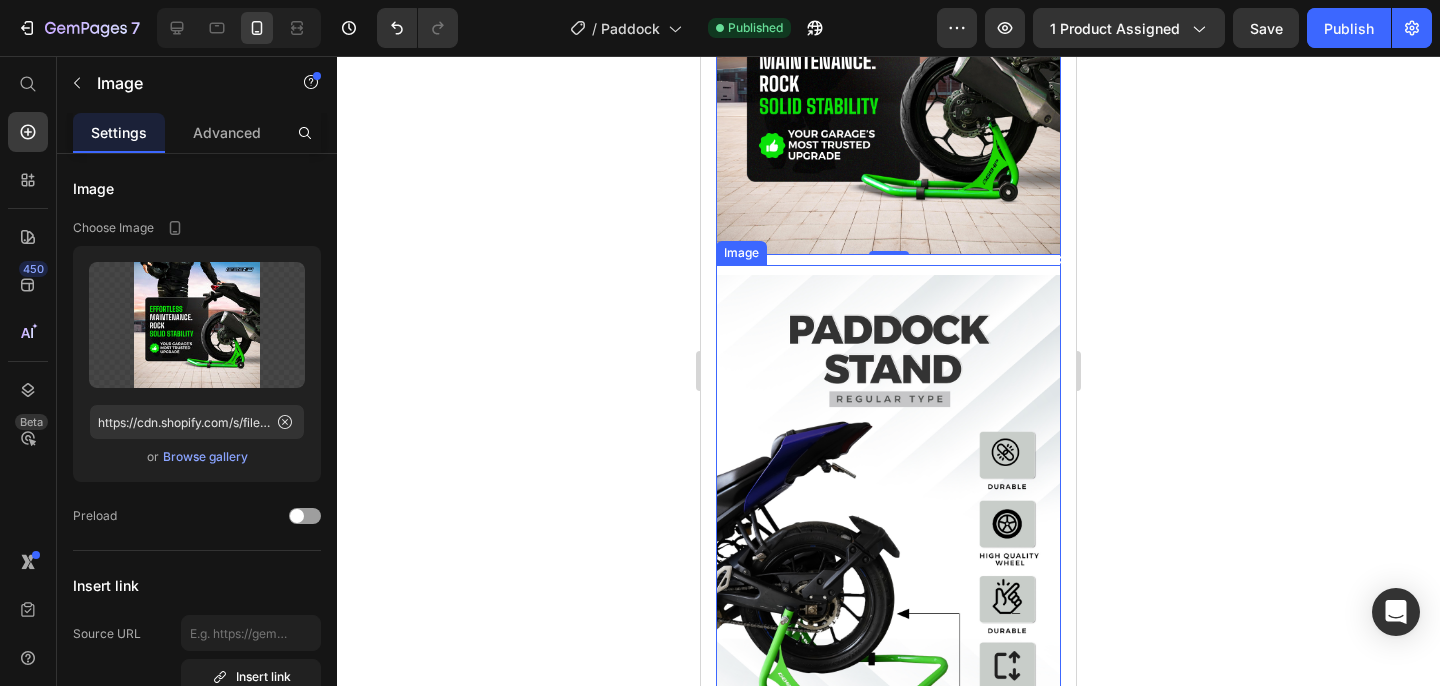 scroll, scrollTop: 1642, scrollLeft: 0, axis: vertical 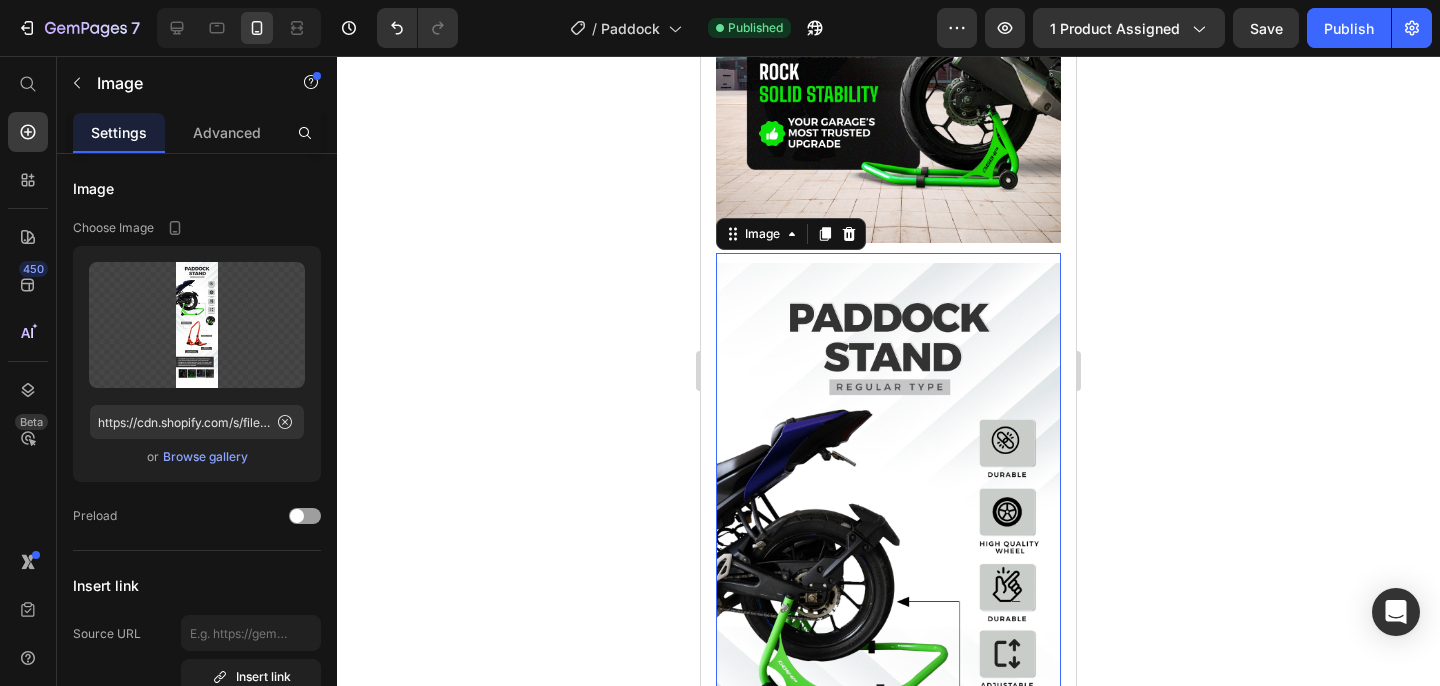 click at bounding box center [888, 775] 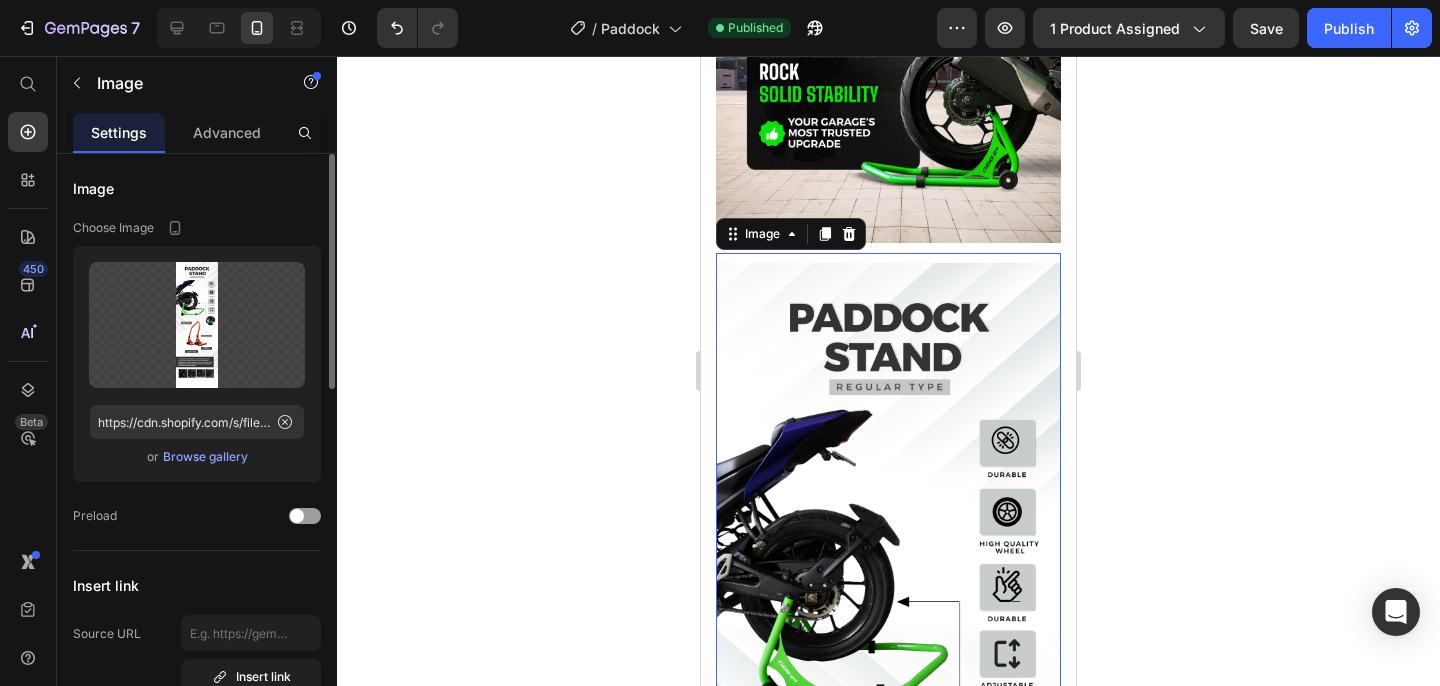 click on "Browse gallery" at bounding box center [205, 457] 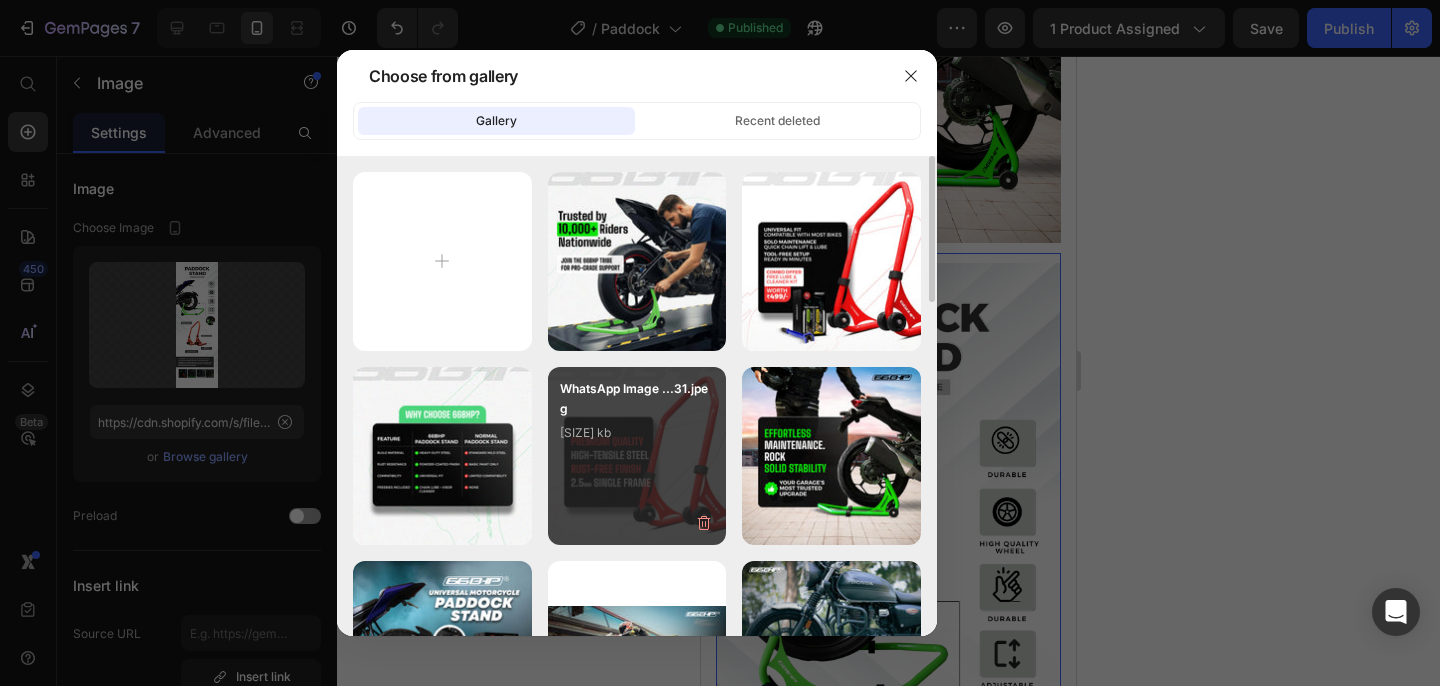 click on "[SIZE] kb" at bounding box center [637, 433] 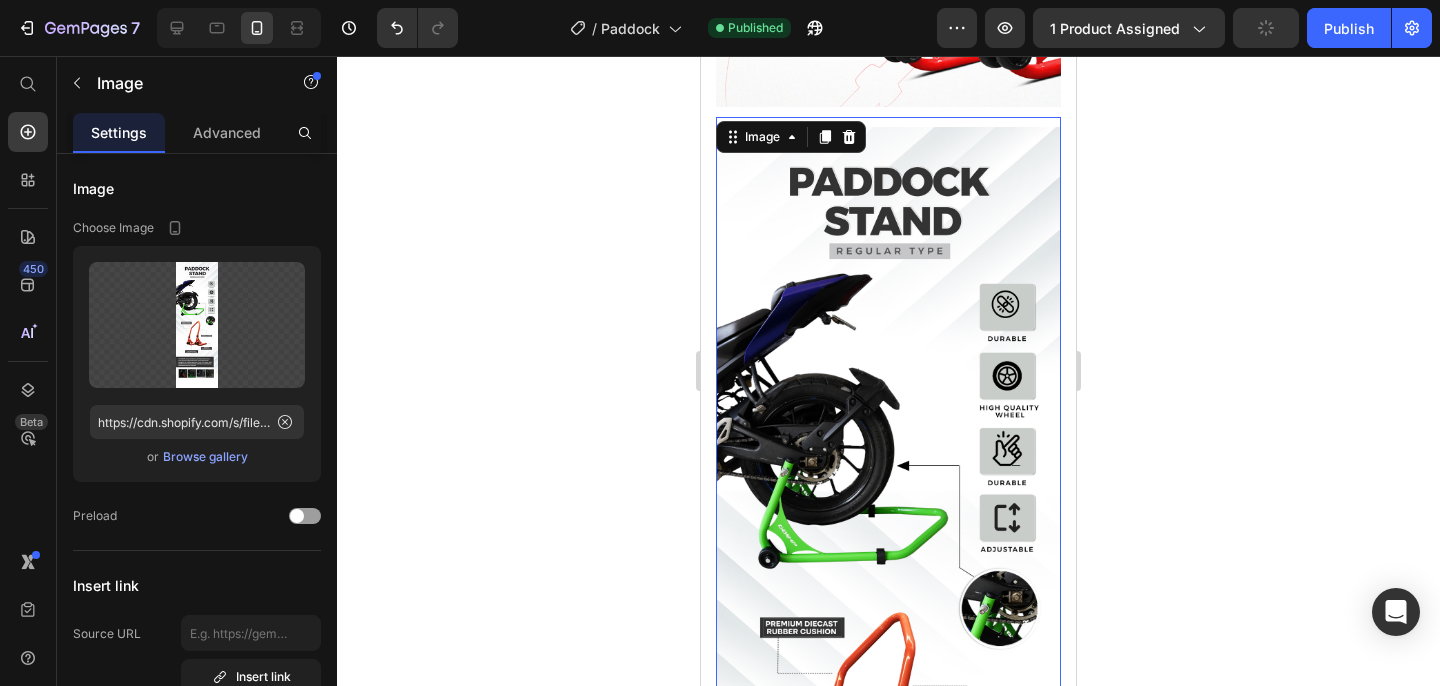 scroll, scrollTop: 2148, scrollLeft: 0, axis: vertical 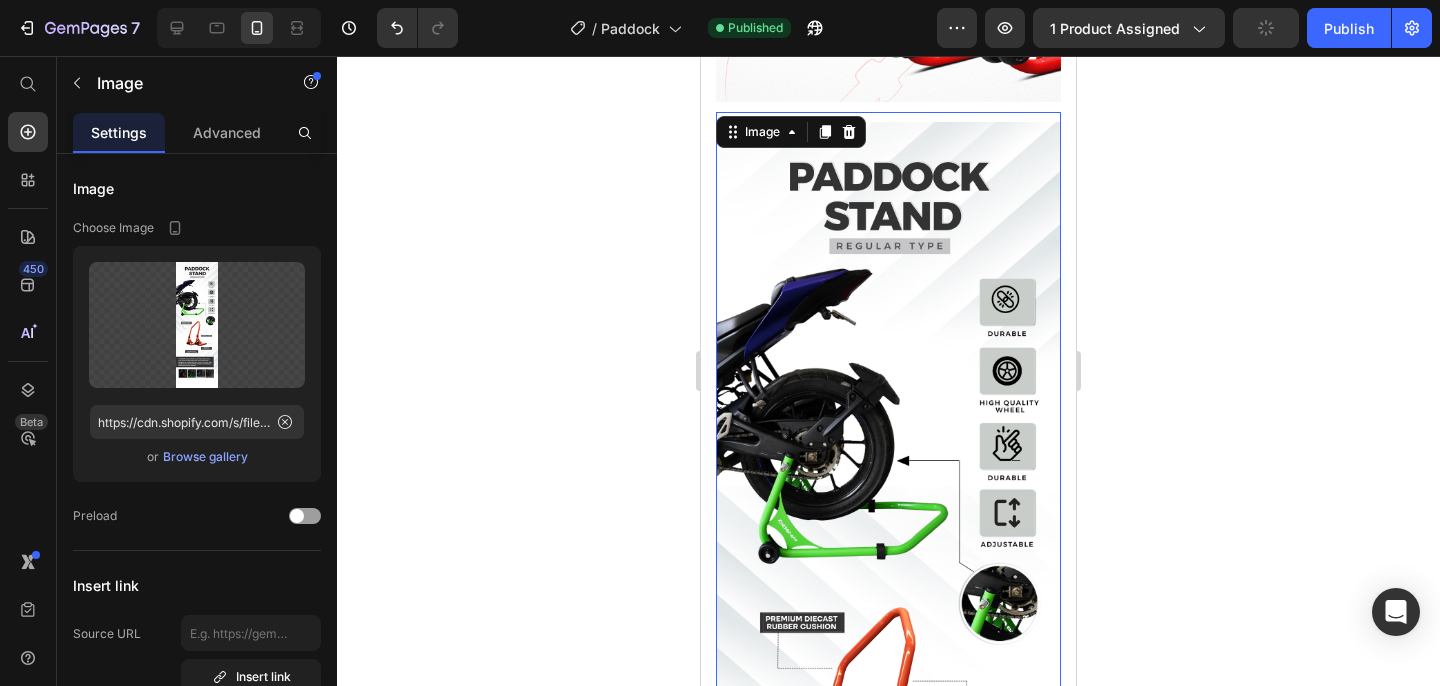 click at bounding box center (888, 634) 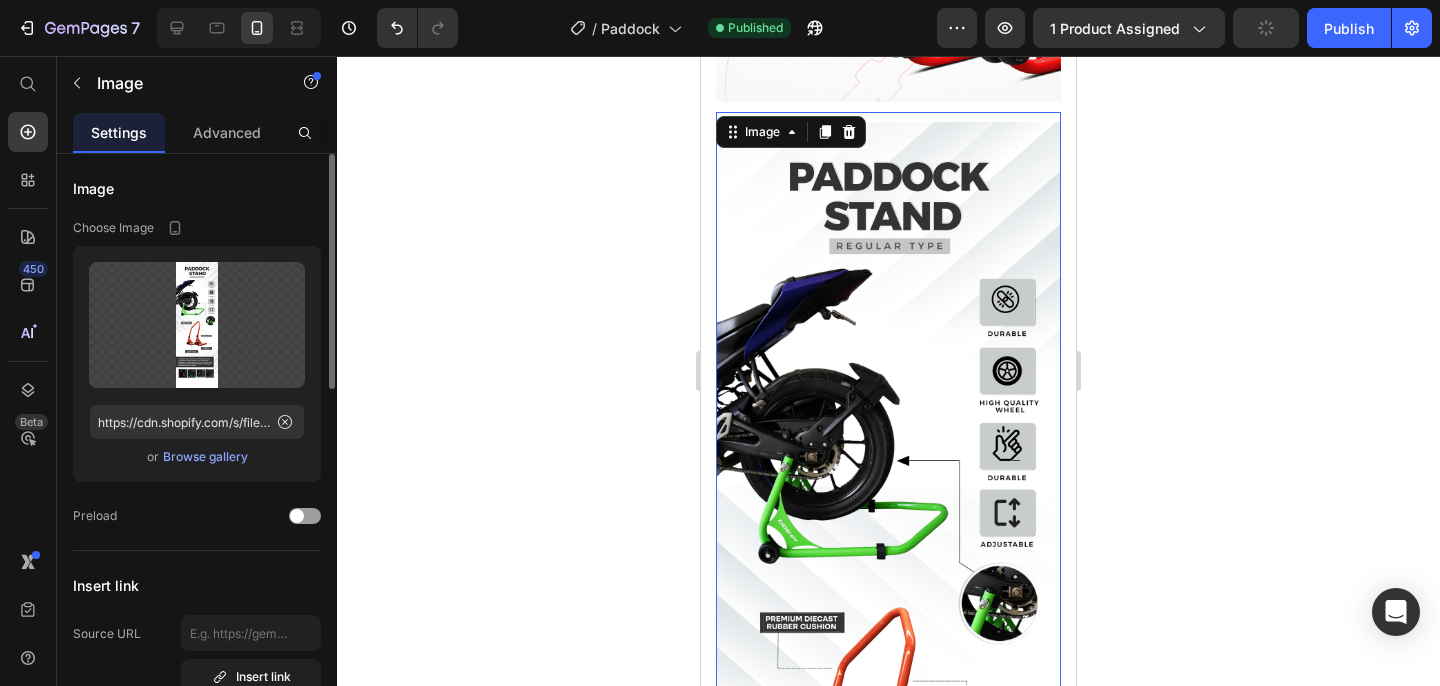 click on "Browse gallery" at bounding box center (205, 457) 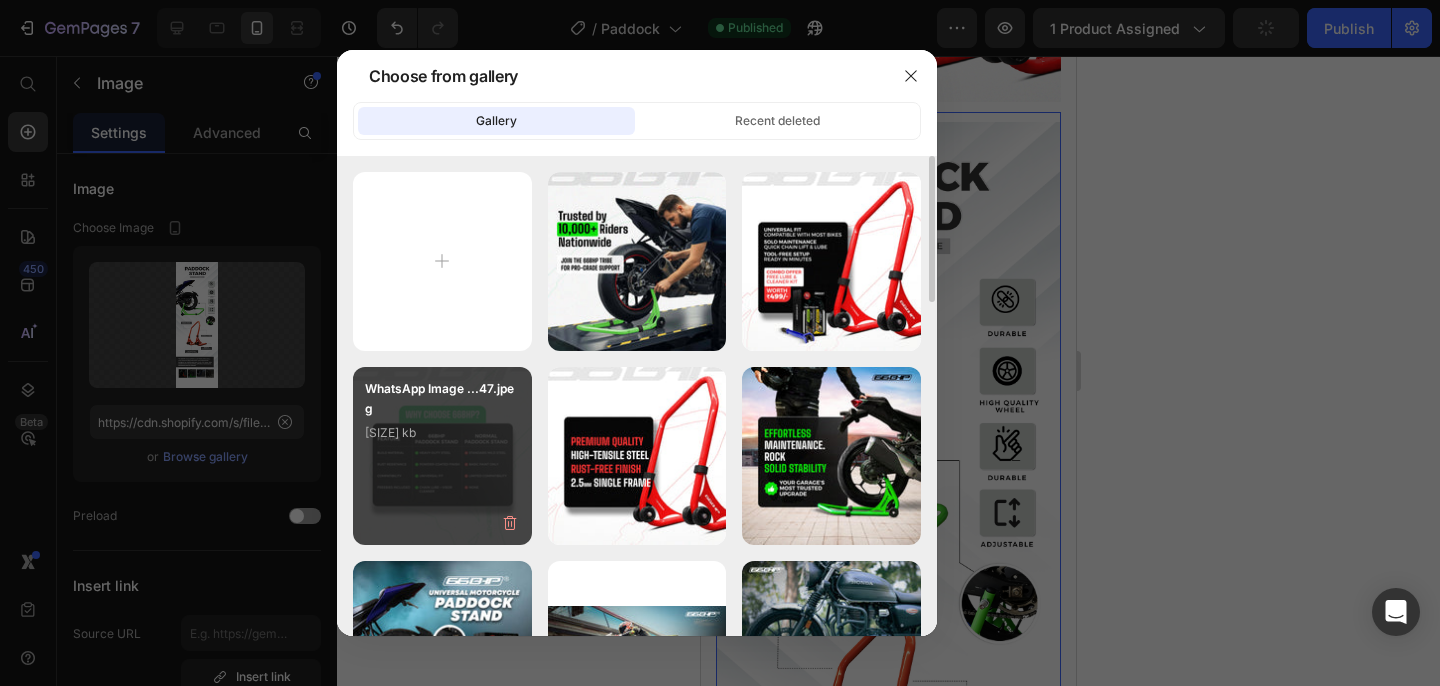 click on "WhatsApp Image ...[NUMBER].jpeg [SIZE] kb" at bounding box center [442, 419] 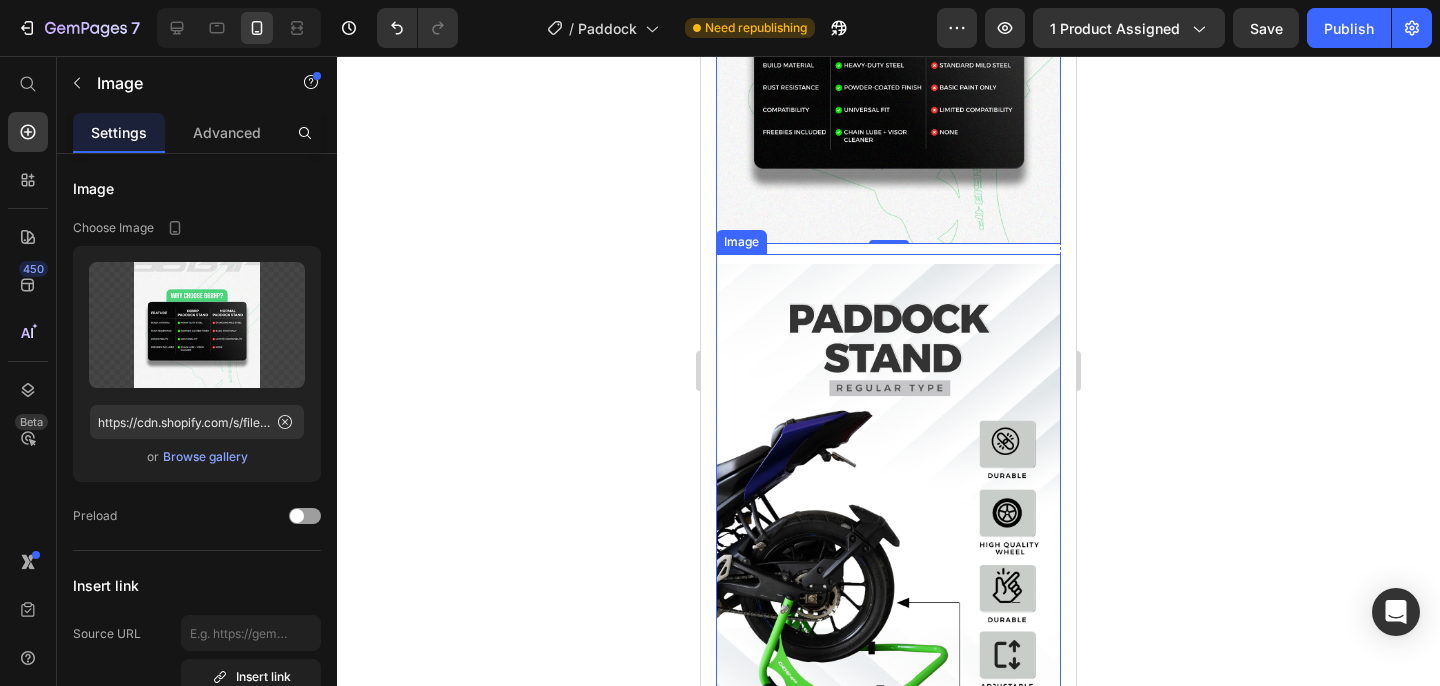 scroll, scrollTop: 2409, scrollLeft: 0, axis: vertical 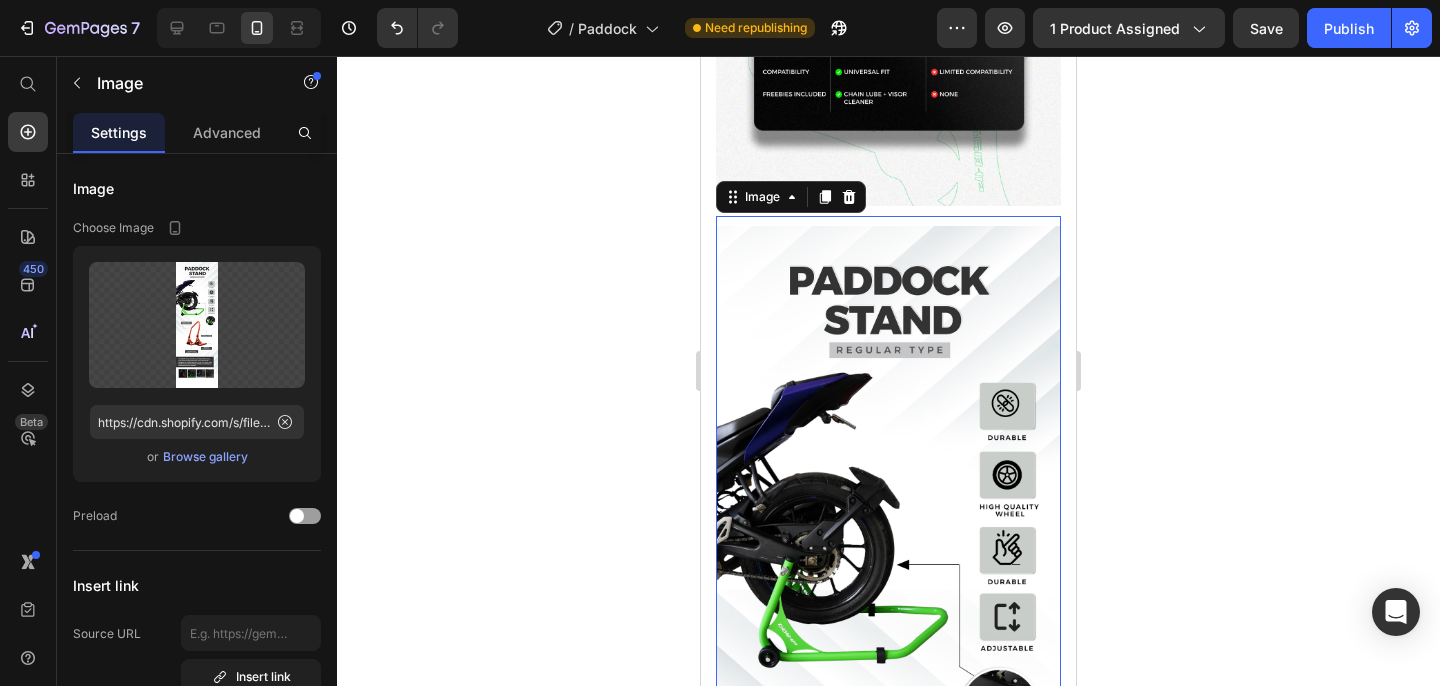 click at bounding box center (888, 738) 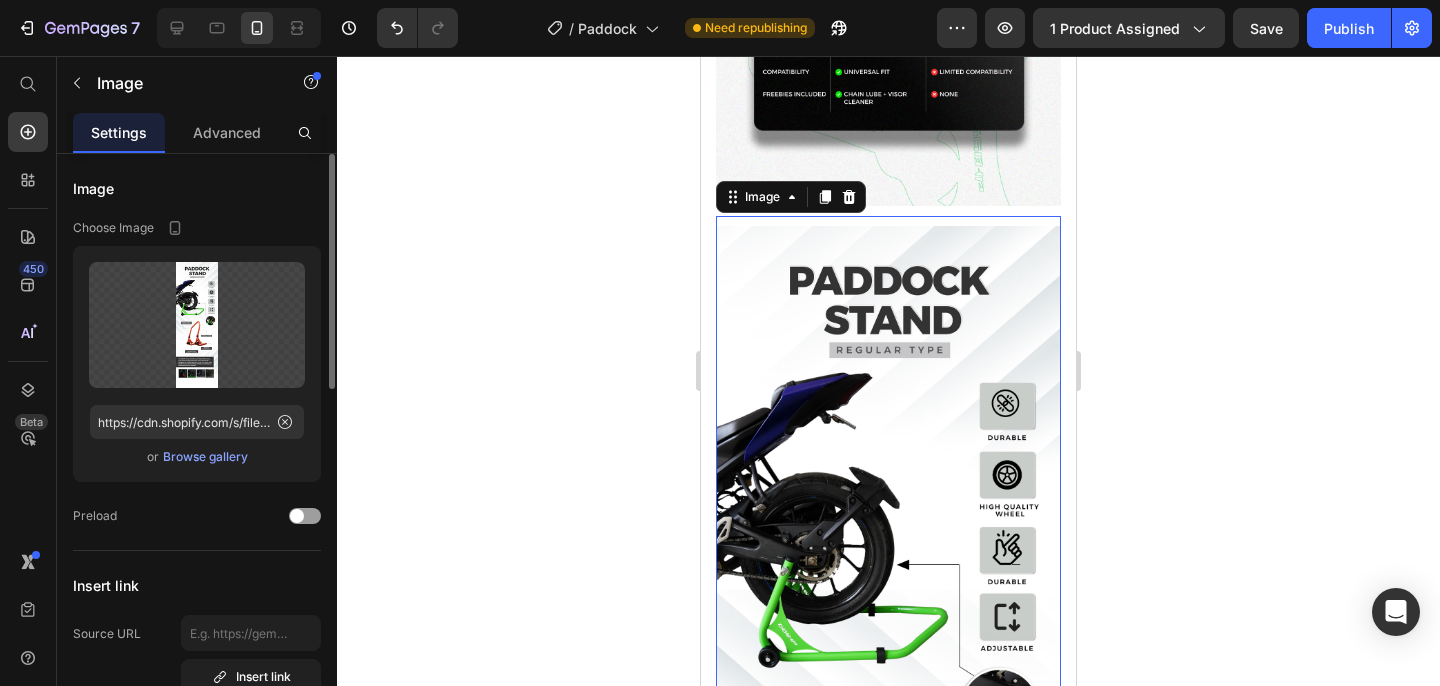 click on "Browse gallery" at bounding box center [205, 457] 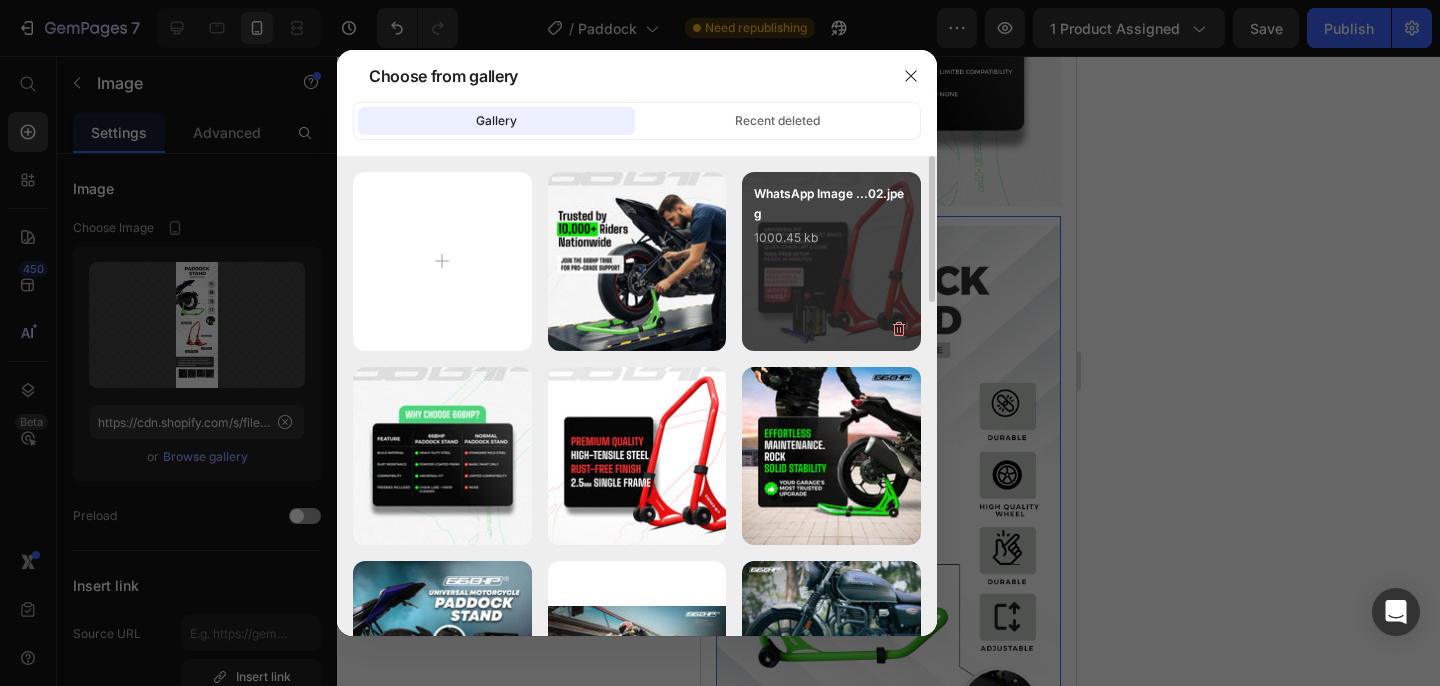 click on "WhatsApp Image ...[NUMBER].jpeg [SIZE] kb" at bounding box center [831, 224] 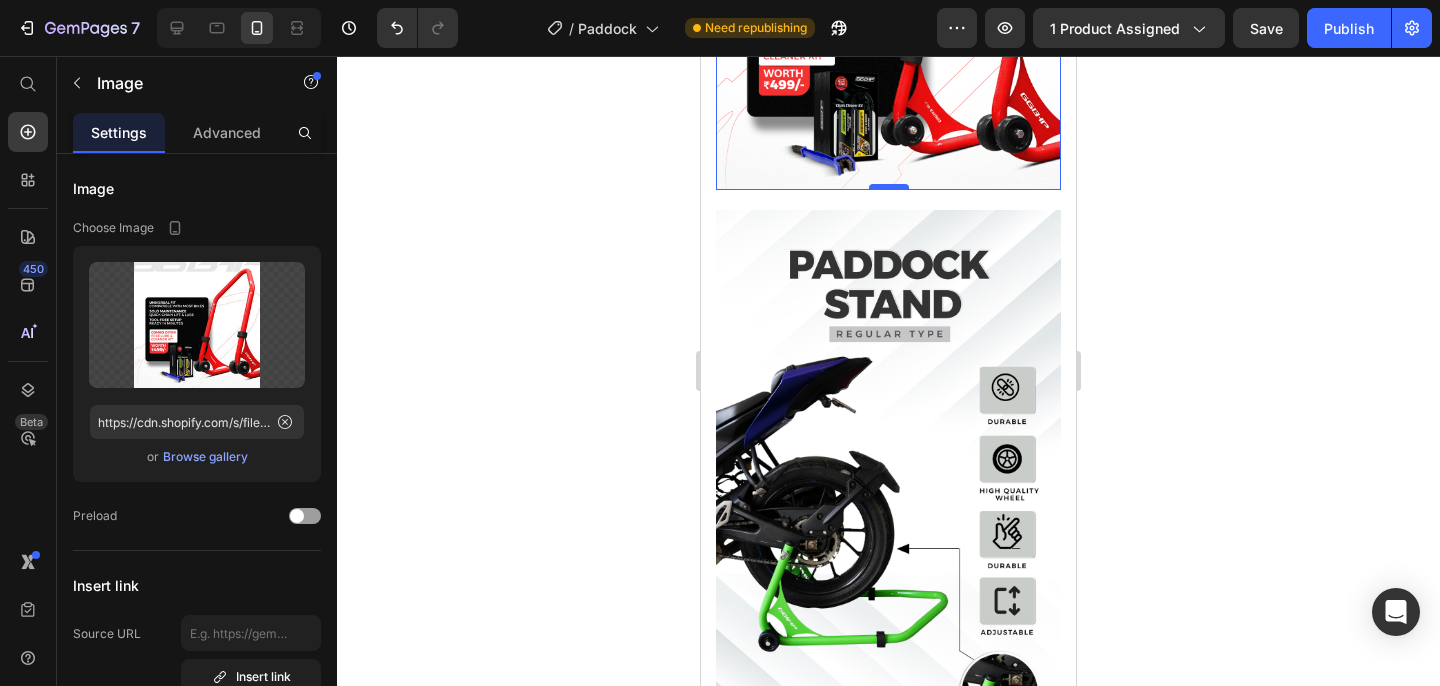 scroll, scrollTop: 2819, scrollLeft: 0, axis: vertical 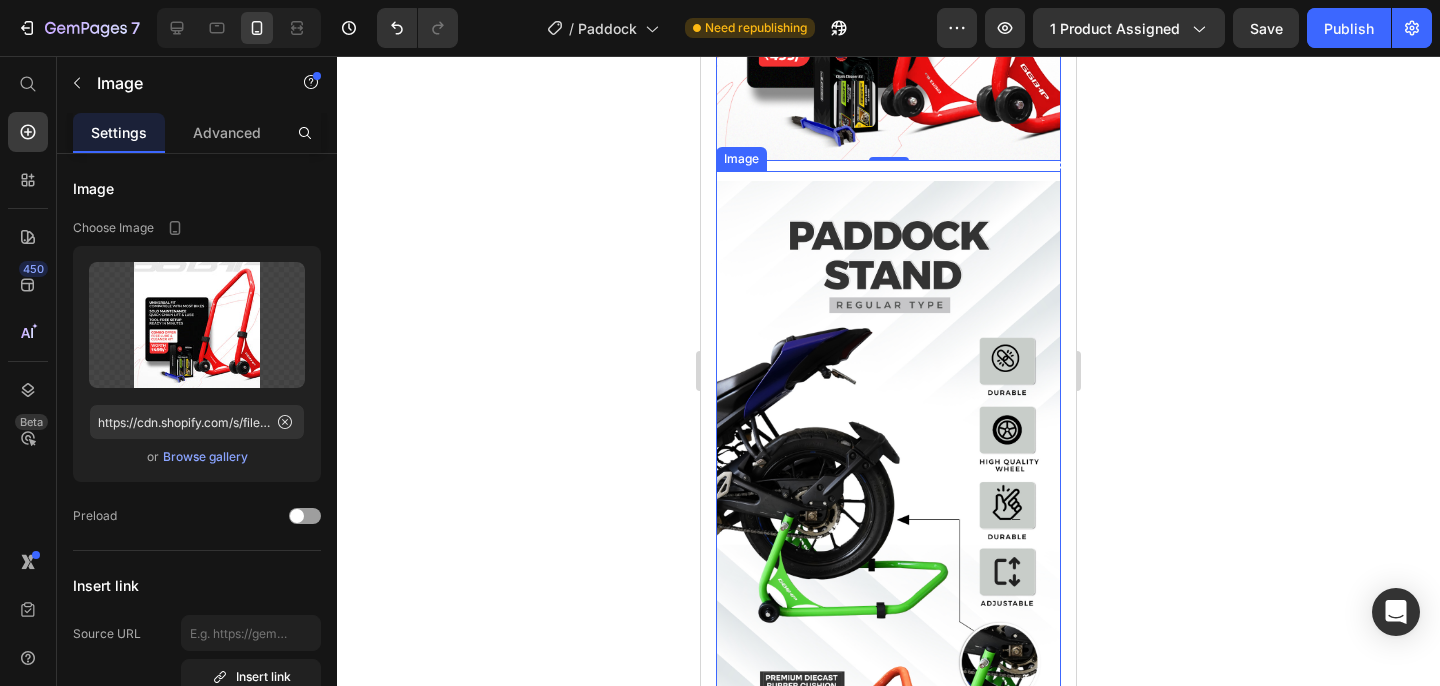 click at bounding box center (888, 693) 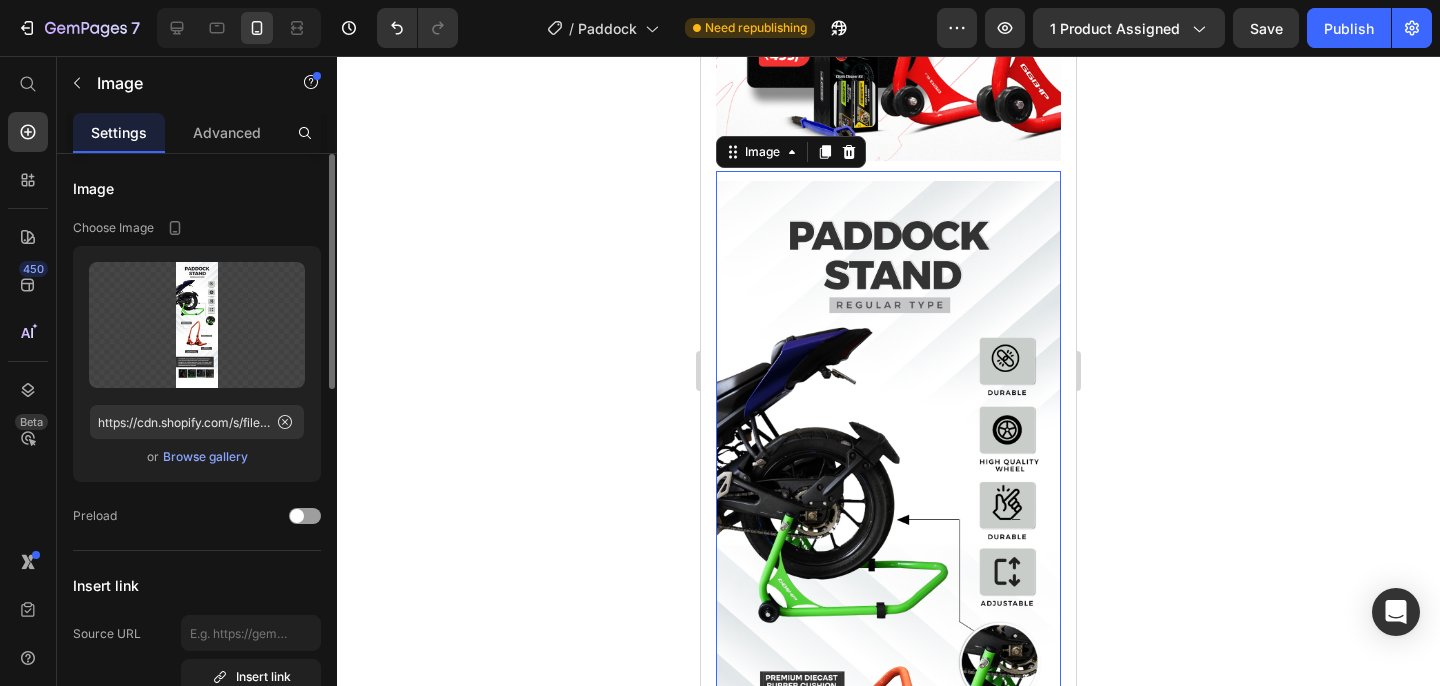 click on "Browse gallery" at bounding box center [205, 457] 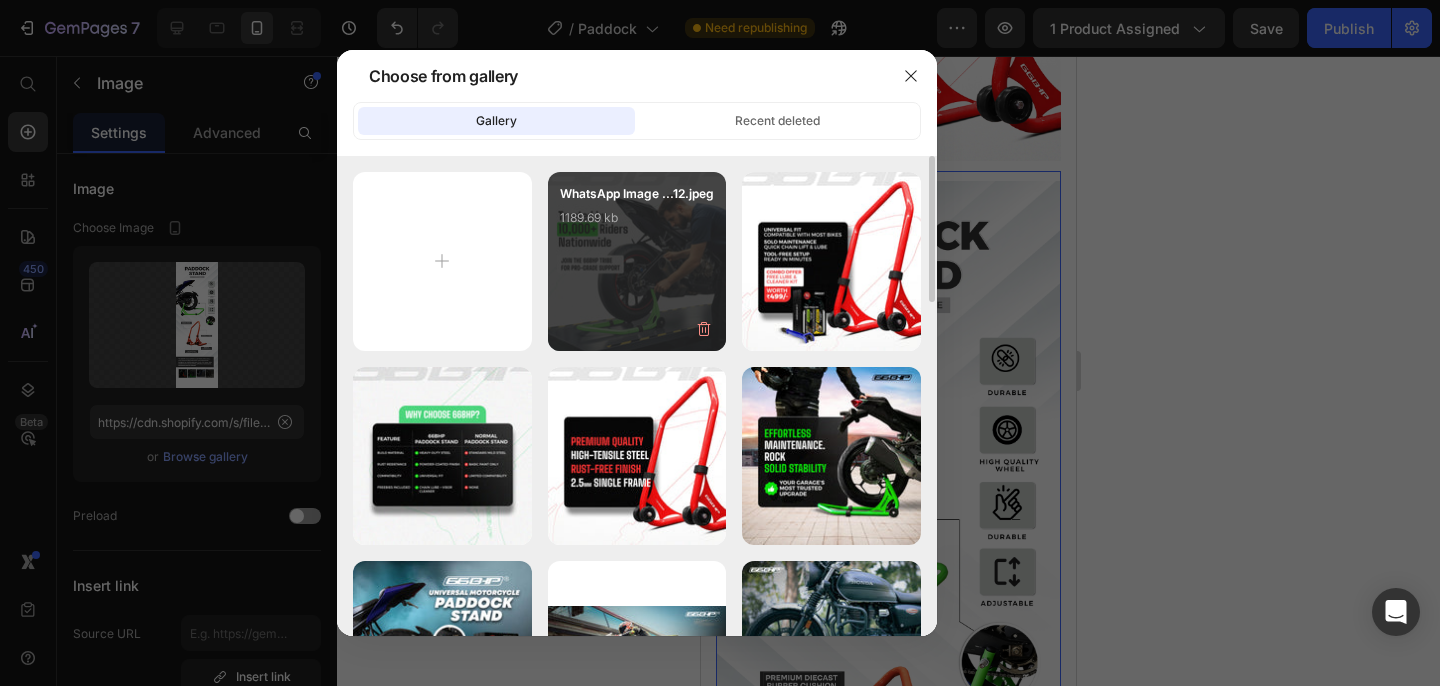 click on "WhatsApp Image ...[NUMBER].jpeg [SIZE] kb" at bounding box center (637, 224) 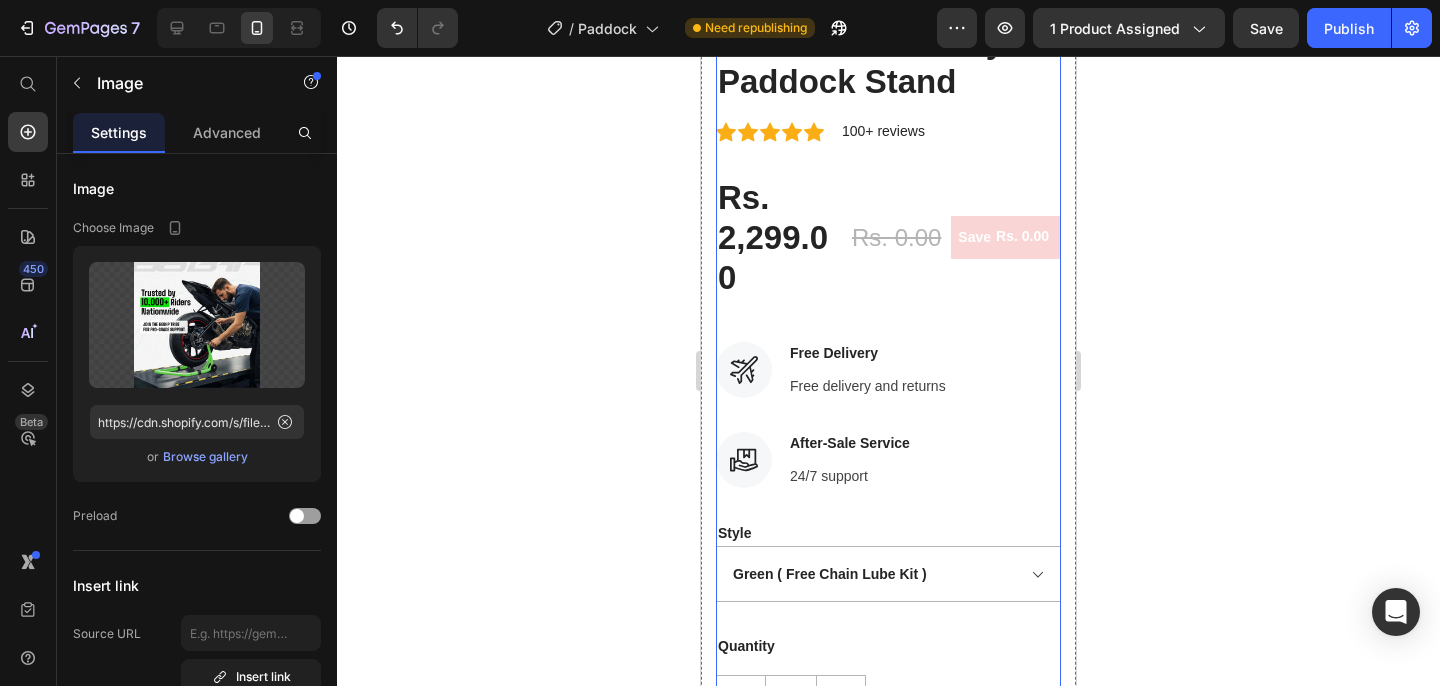 scroll, scrollTop: 563, scrollLeft: 0, axis: vertical 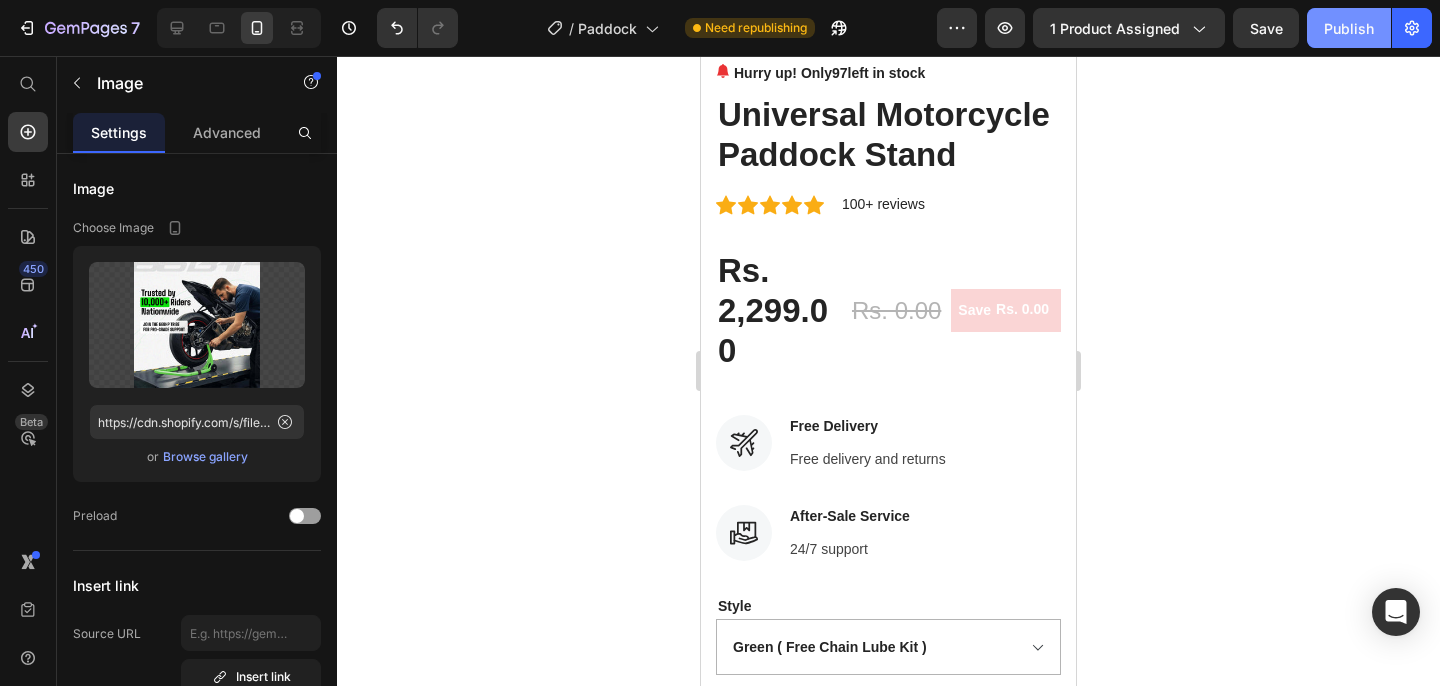click on "Publish" at bounding box center [1349, 28] 